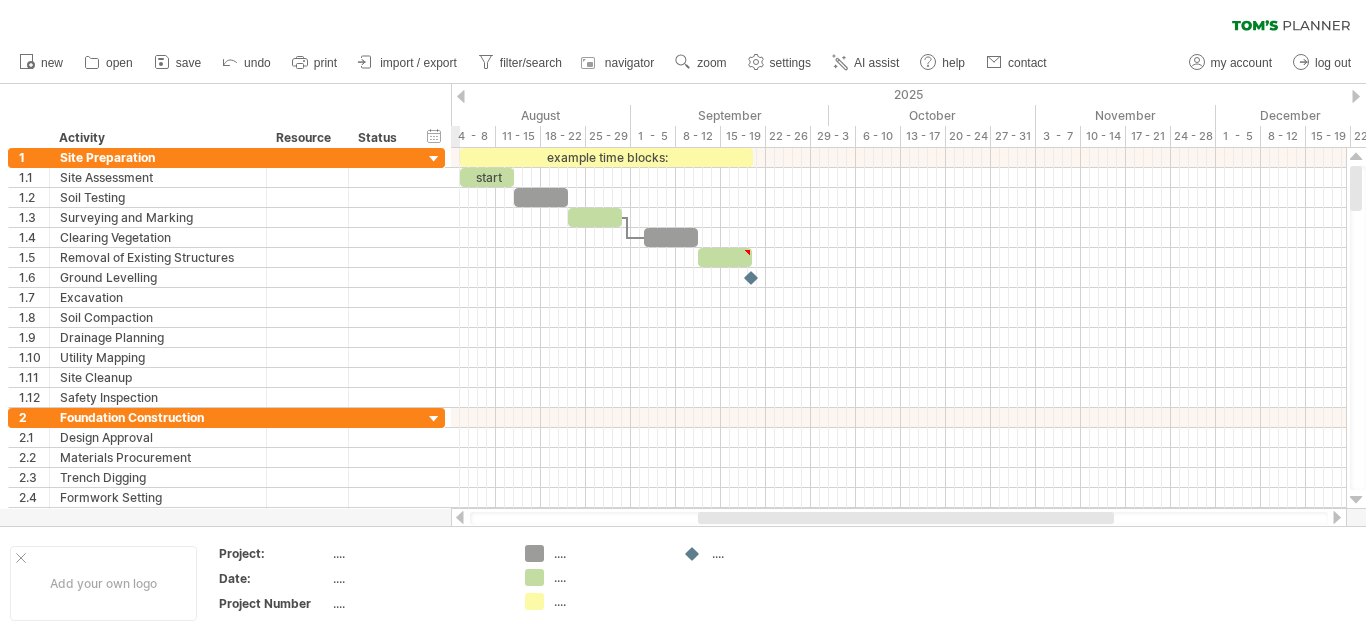 scroll, scrollTop: 0, scrollLeft: 0, axis: both 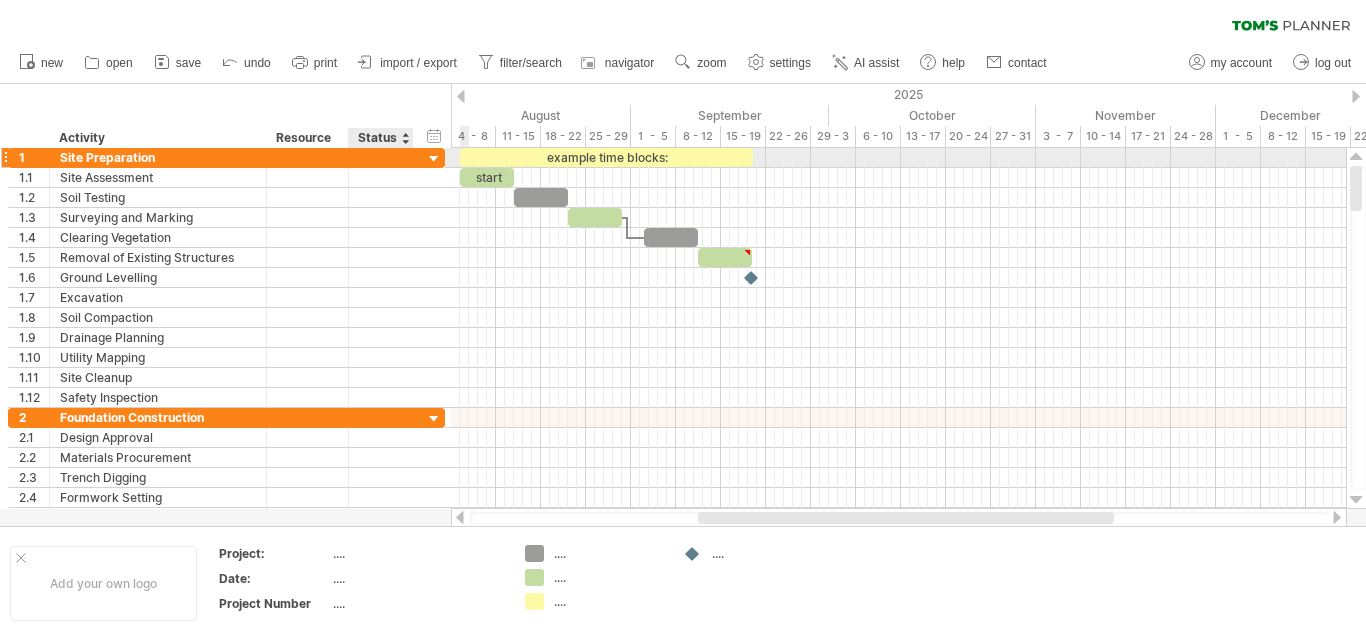 click at bounding box center (434, 159) 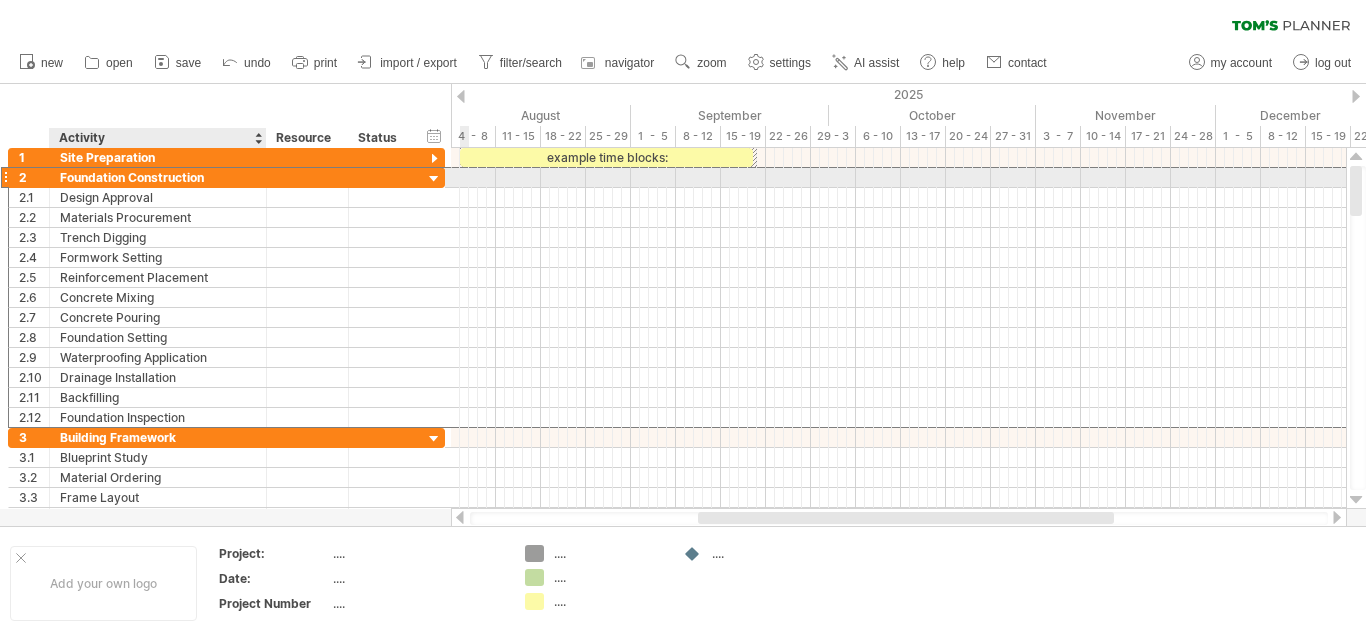 click on "Foundation Construction" at bounding box center [158, 177] 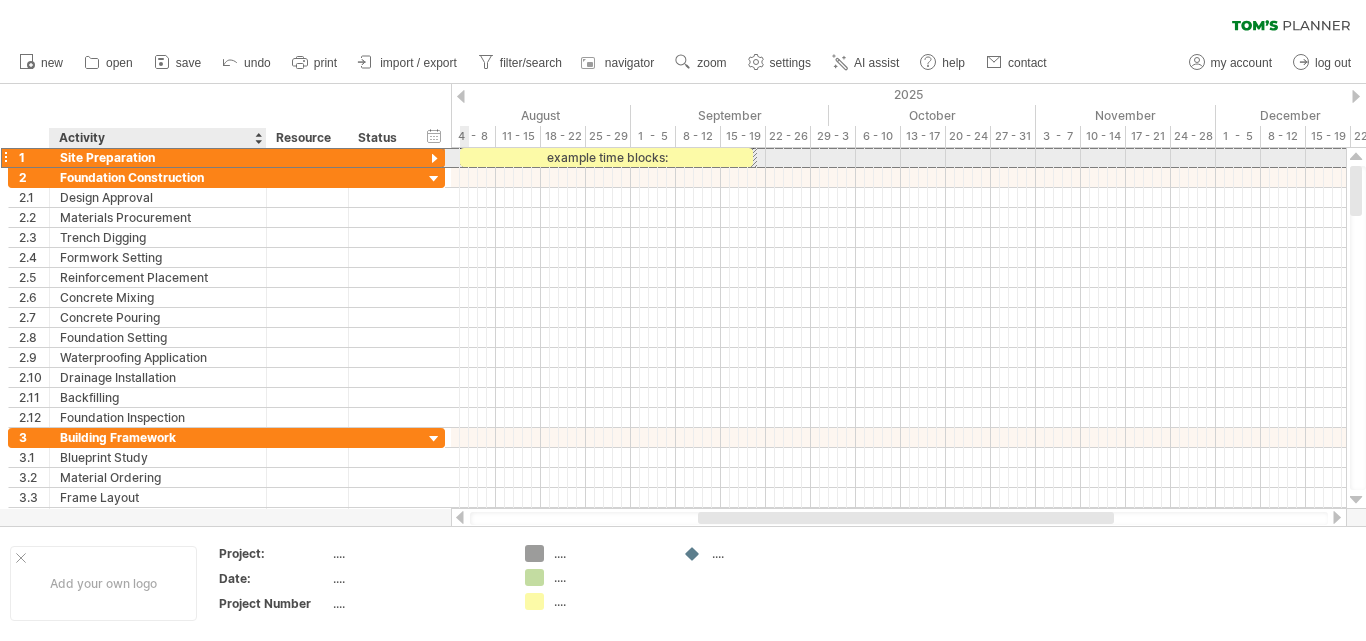 click on "Site Preparation" at bounding box center (158, 157) 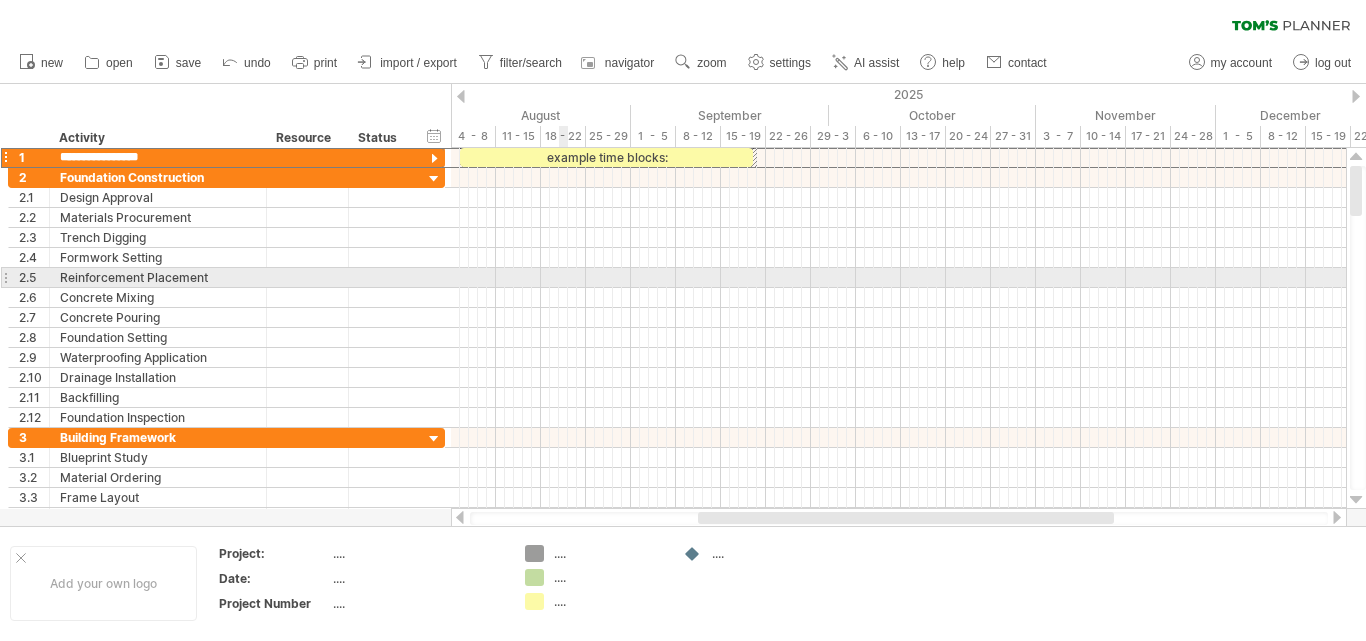 click at bounding box center (898, 278) 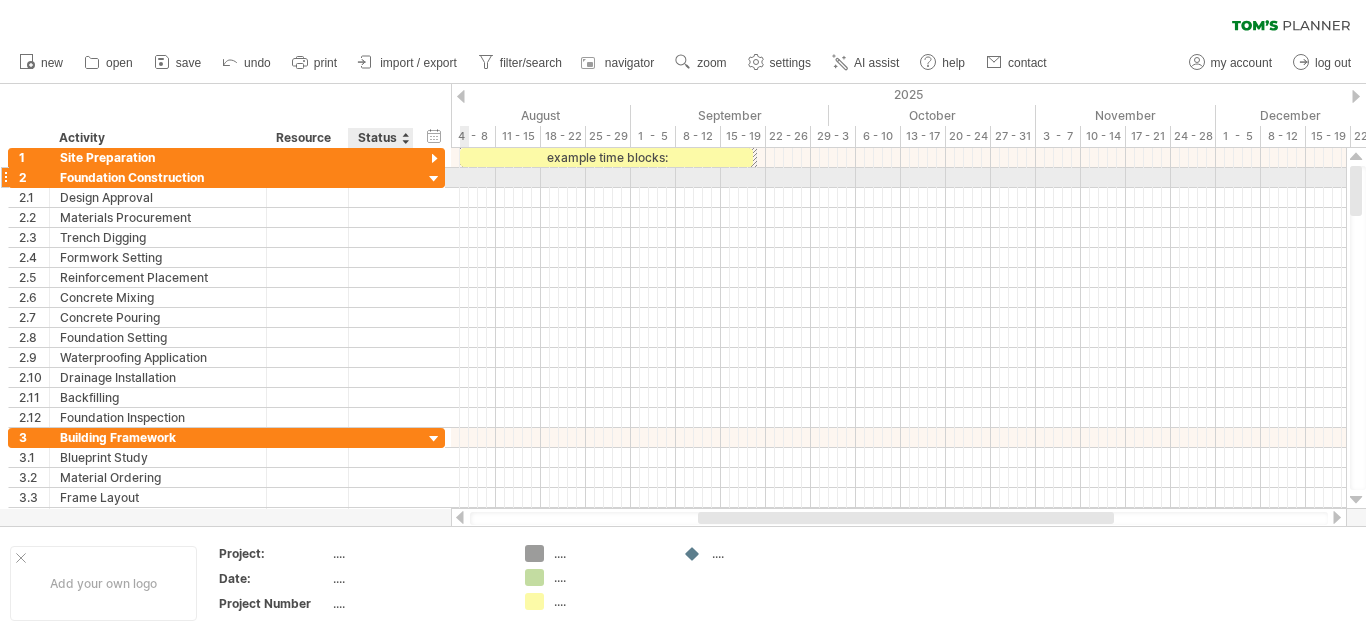 click at bounding box center [434, 179] 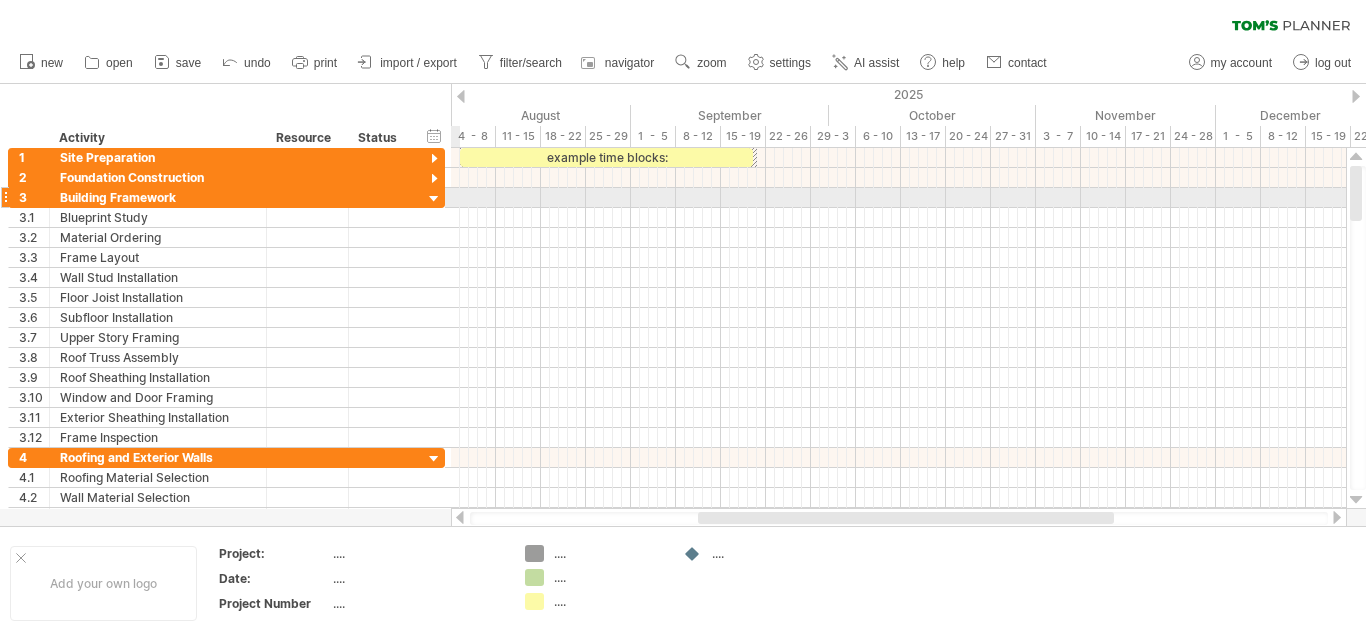 click at bounding box center [434, 199] 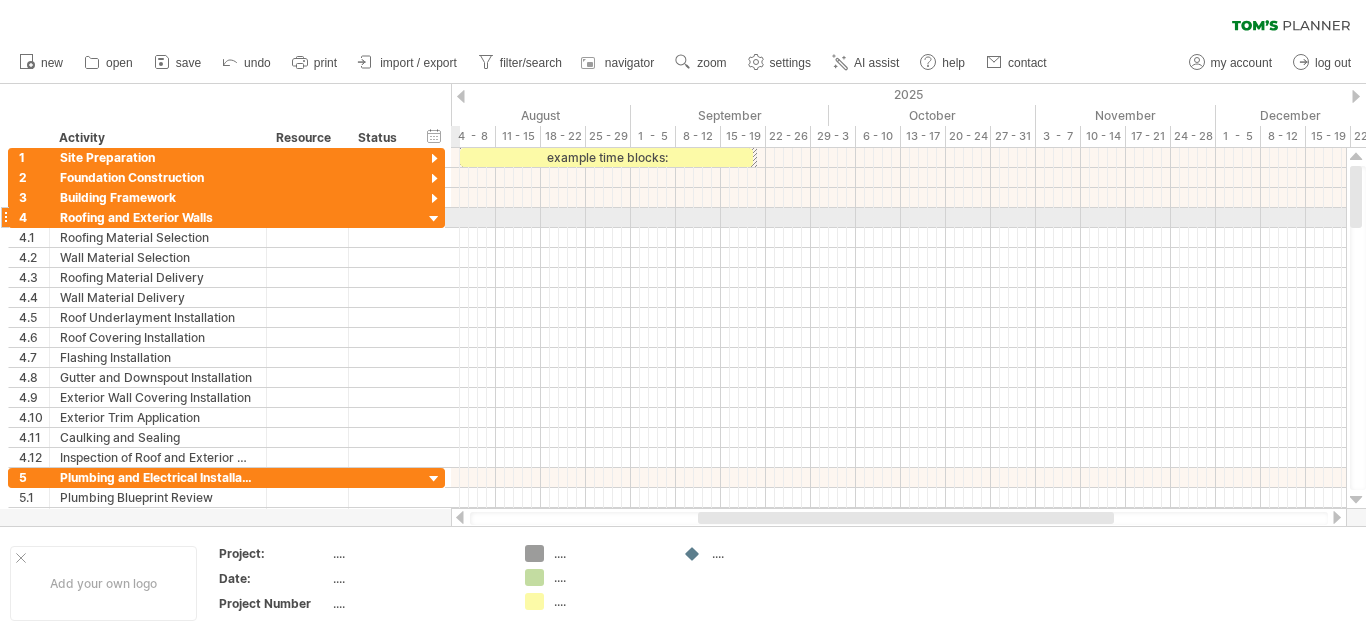 click at bounding box center (434, 219) 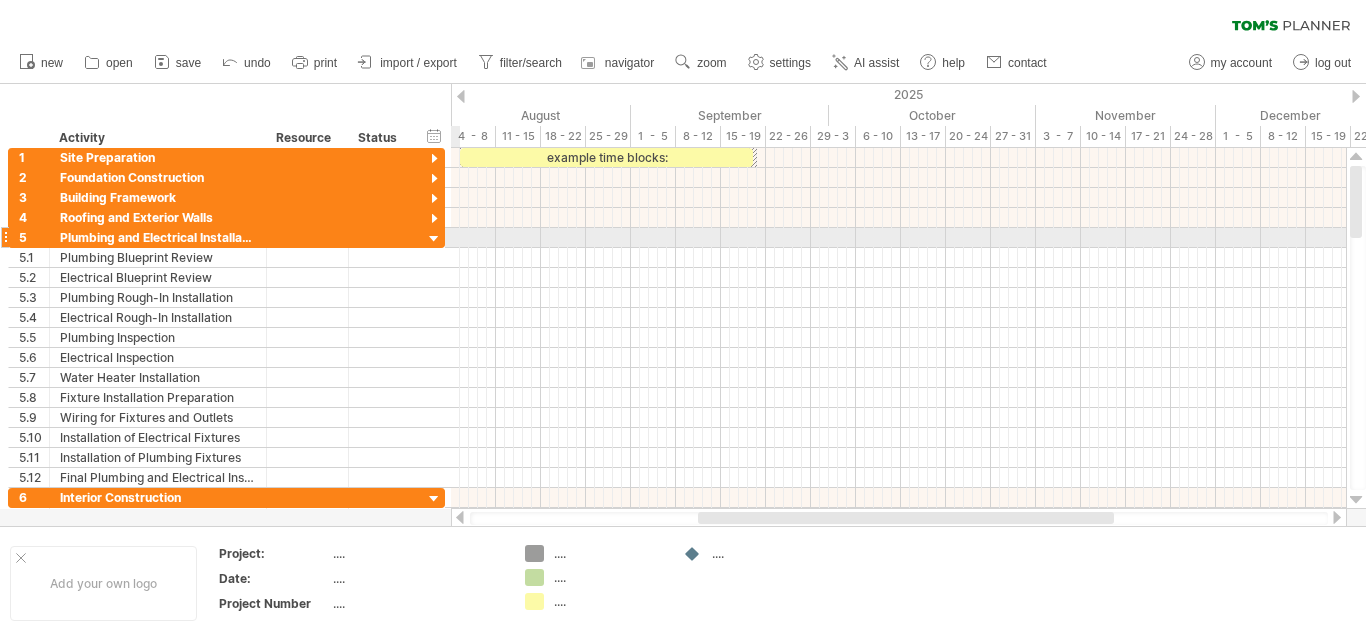 click at bounding box center (434, 239) 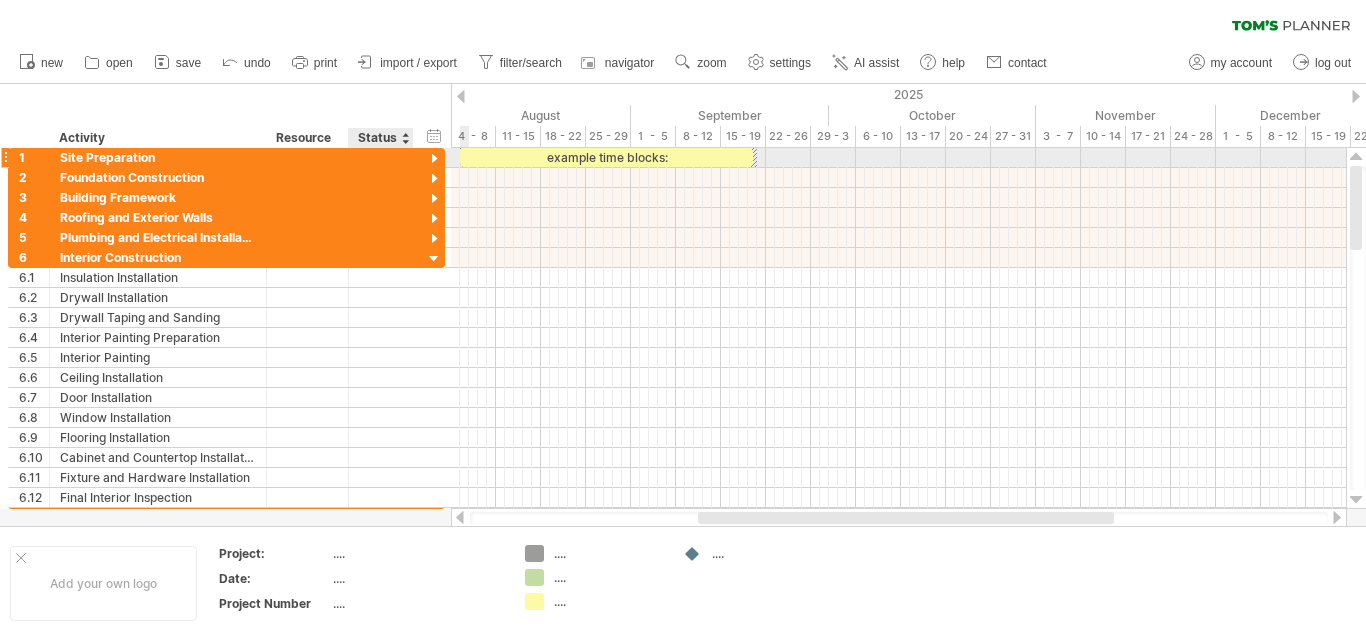 click on "**********" at bounding box center (226, 158) 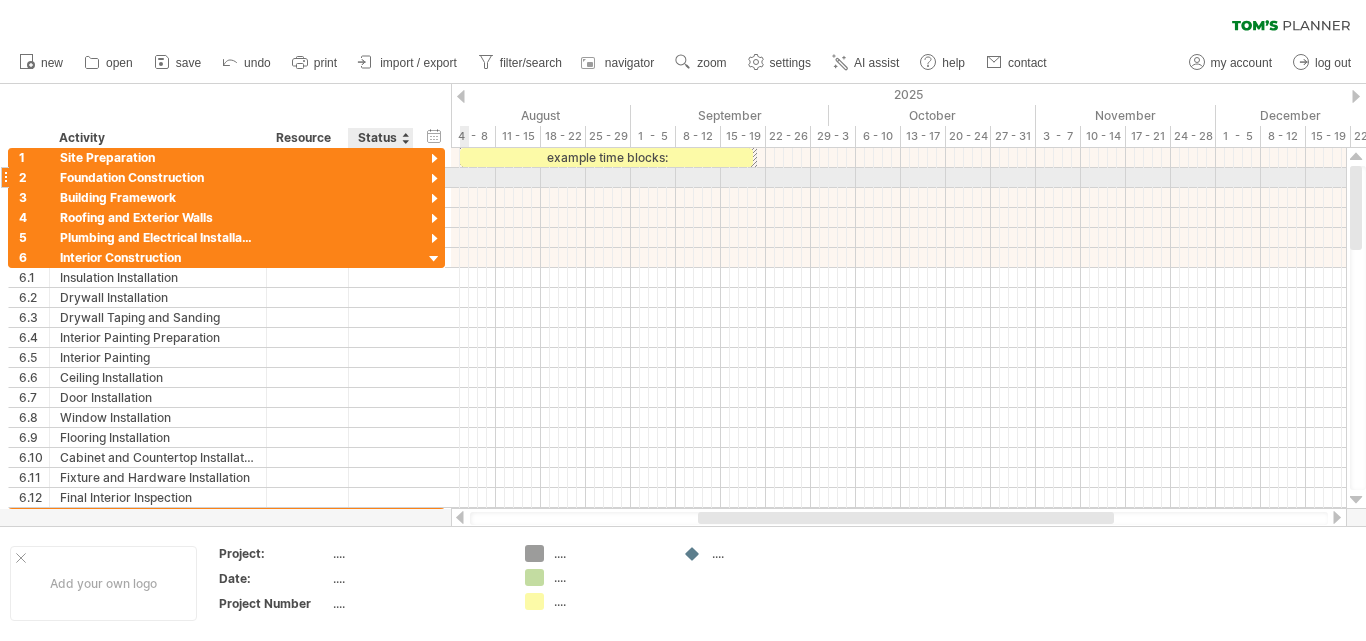 click at bounding box center [434, 179] 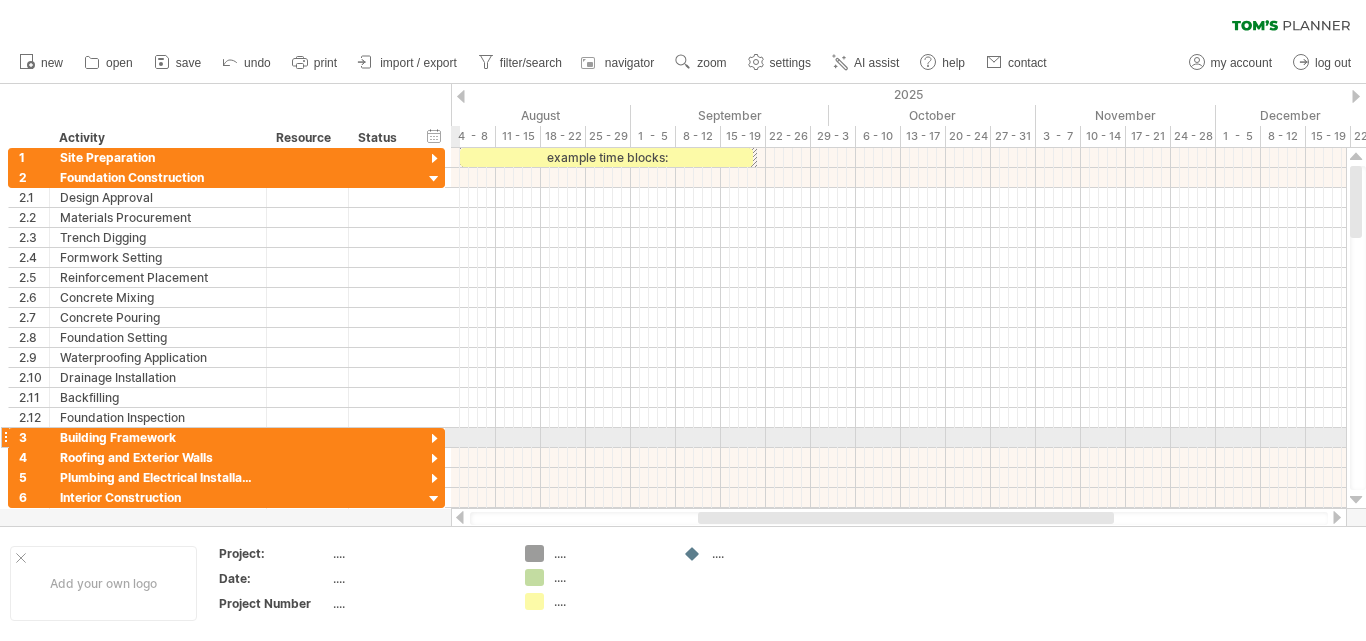 click at bounding box center [434, 439] 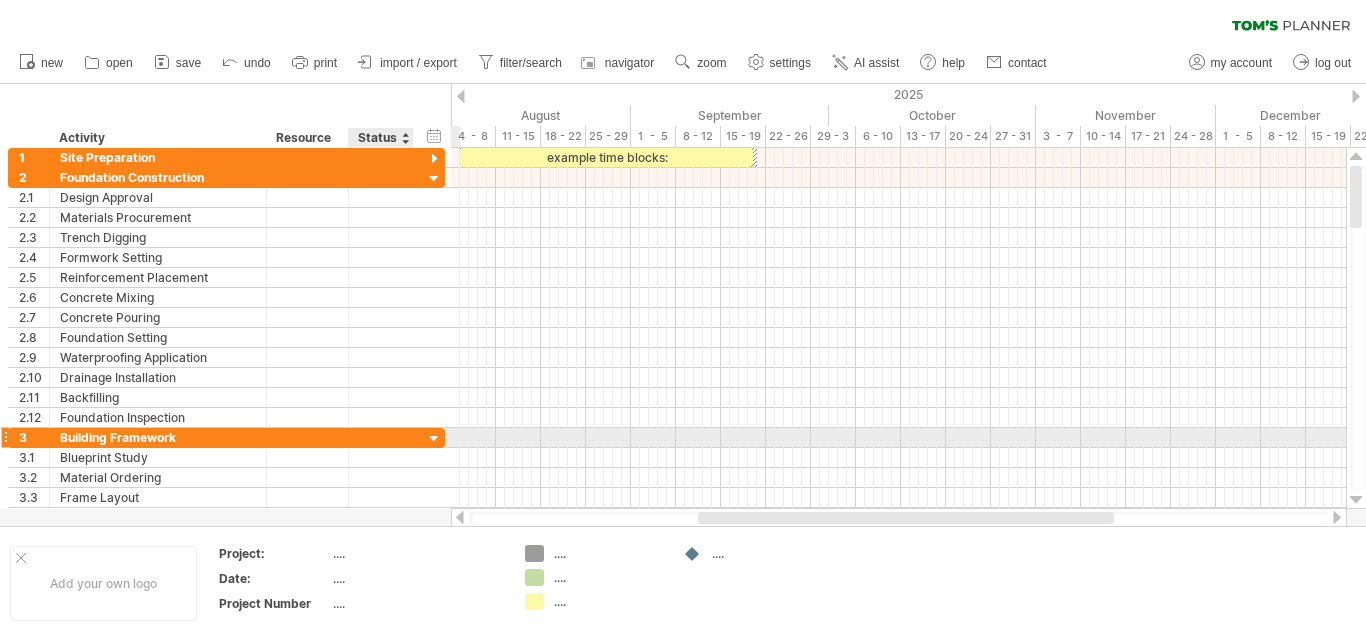 click at bounding box center (434, 439) 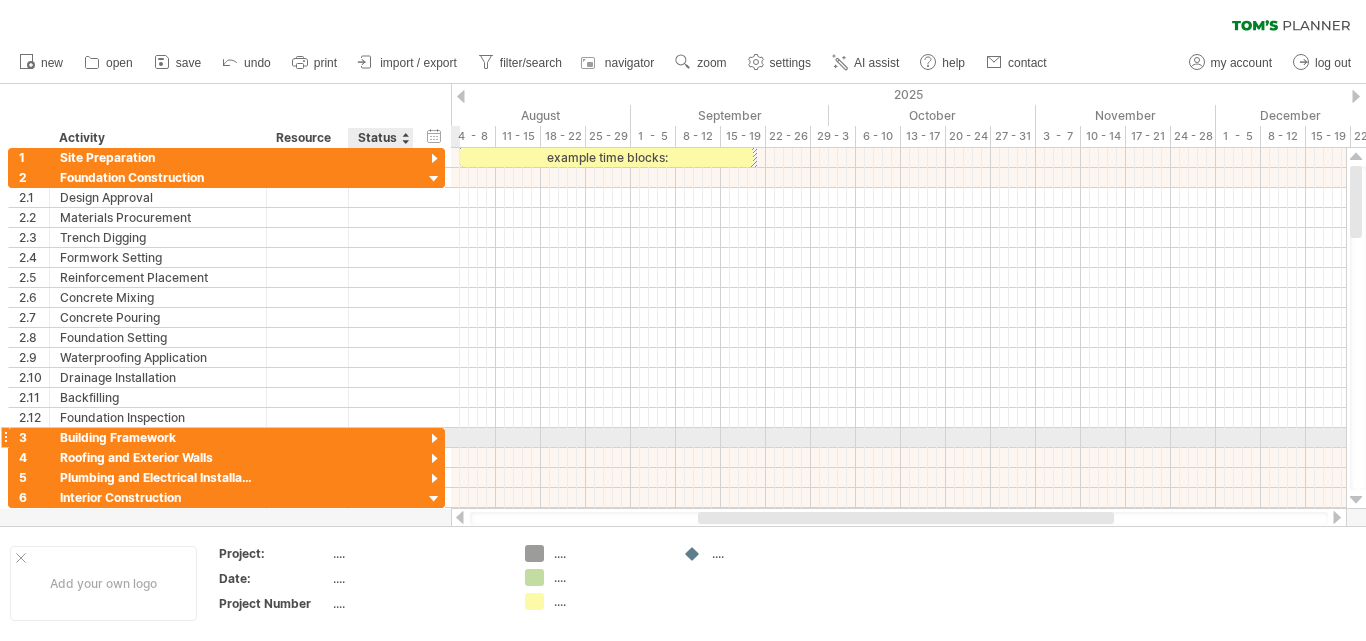 click at bounding box center (434, 439) 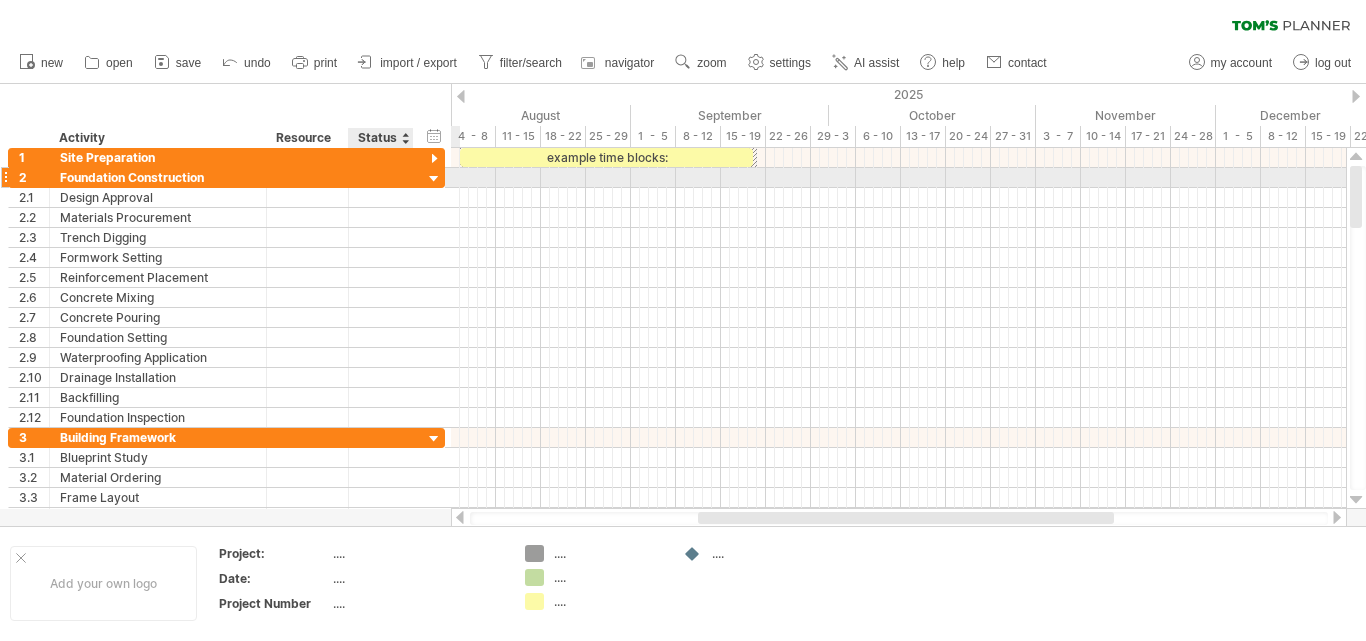 click at bounding box center [434, 179] 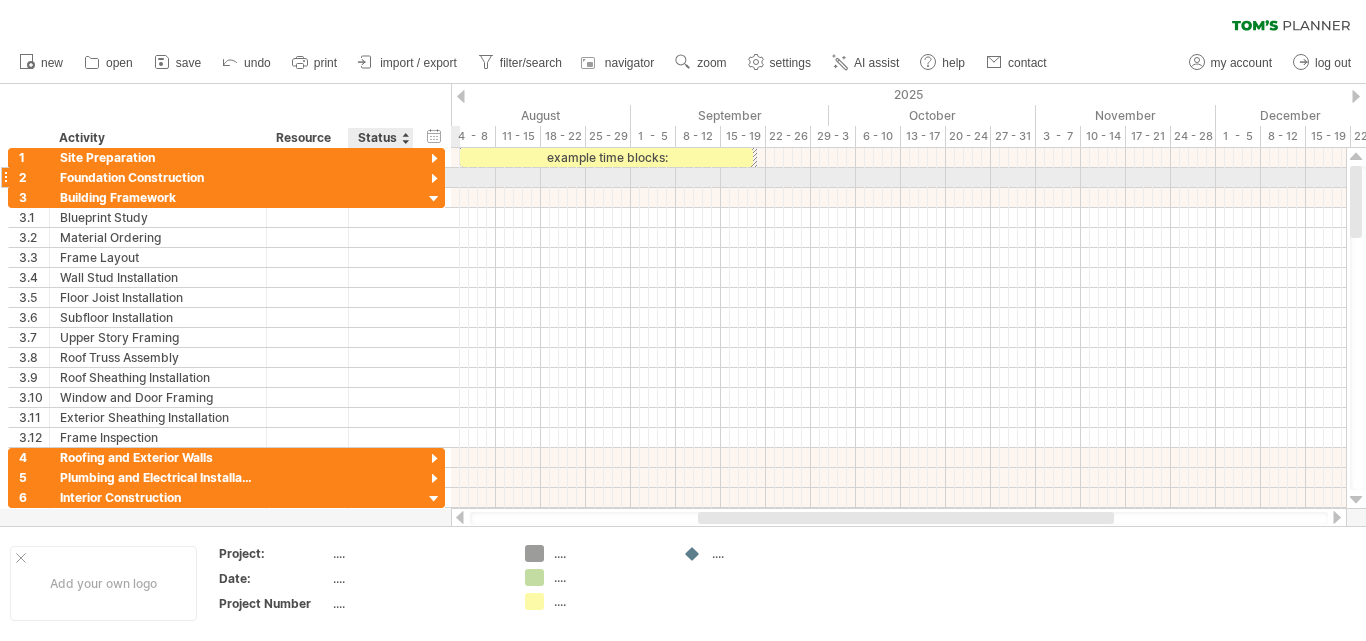 click at bounding box center [434, 179] 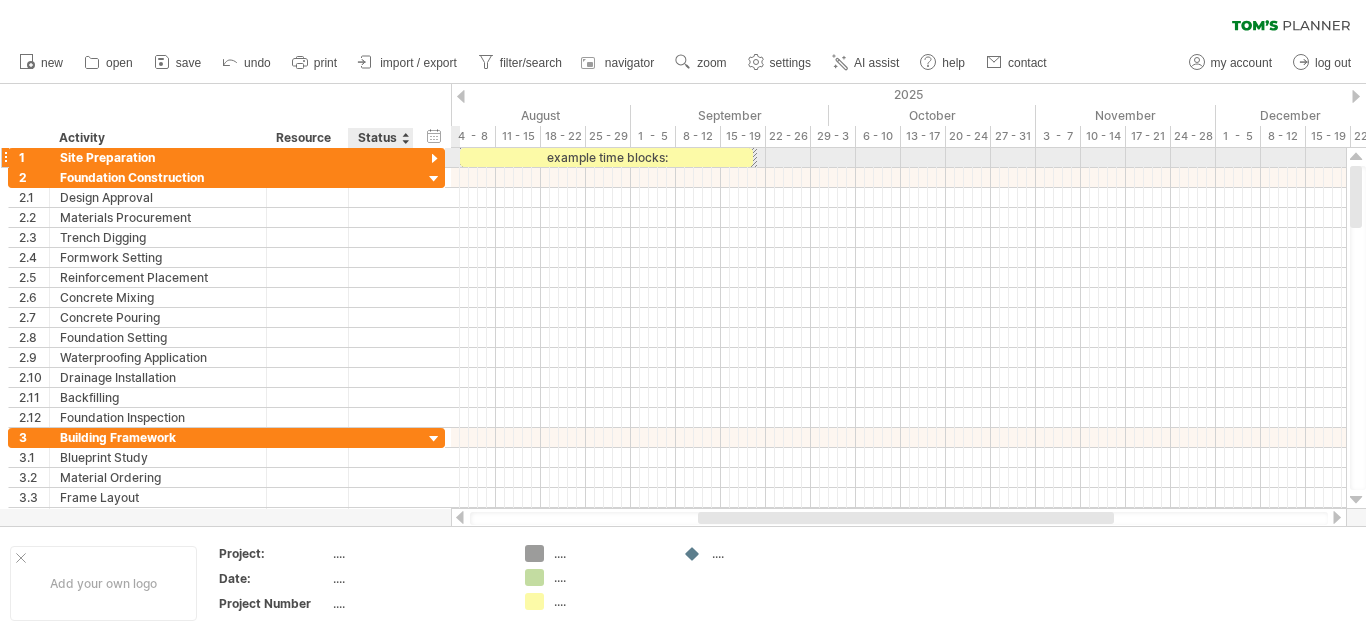 drag, startPoint x: 435, startPoint y: 152, endPoint x: 446, endPoint y: 179, distance: 29.15476 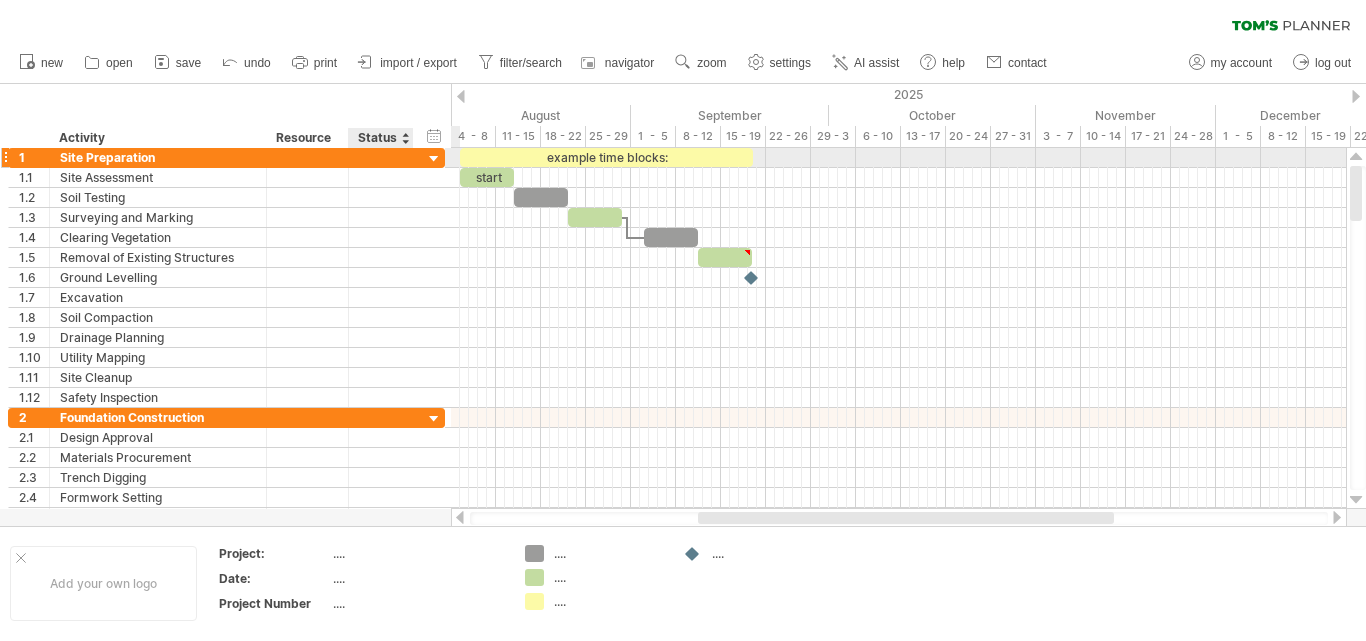 click at bounding box center [434, 159] 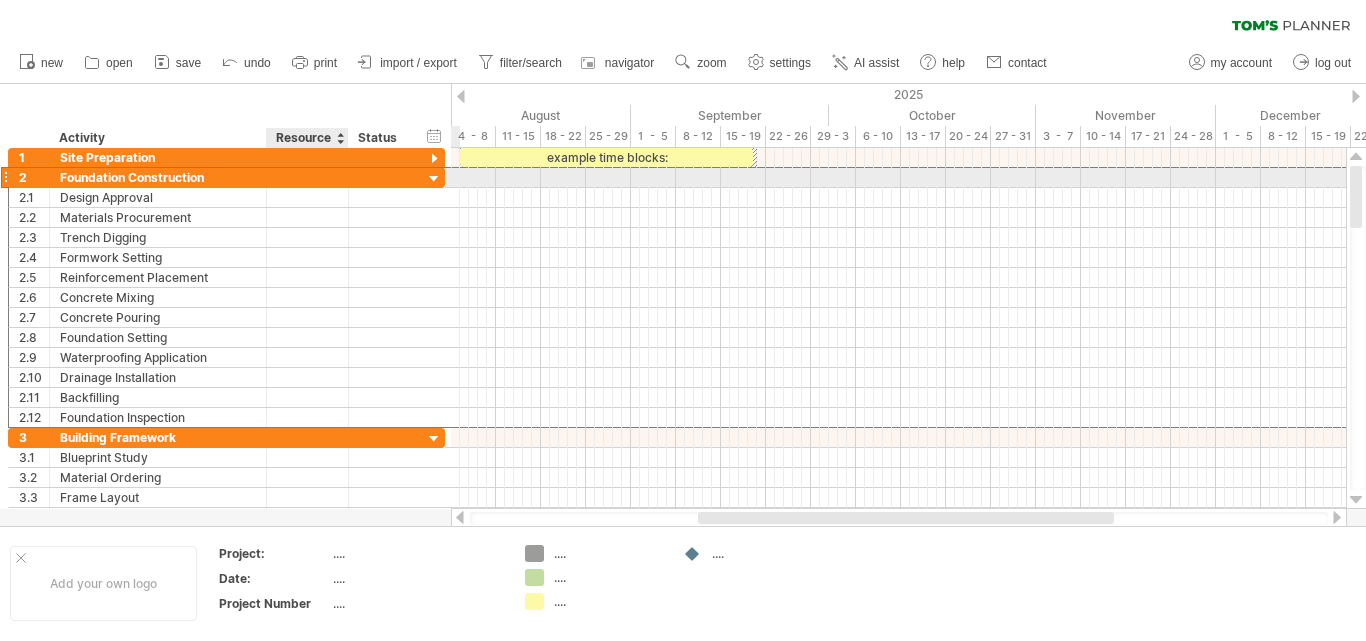 click at bounding box center (307, 177) 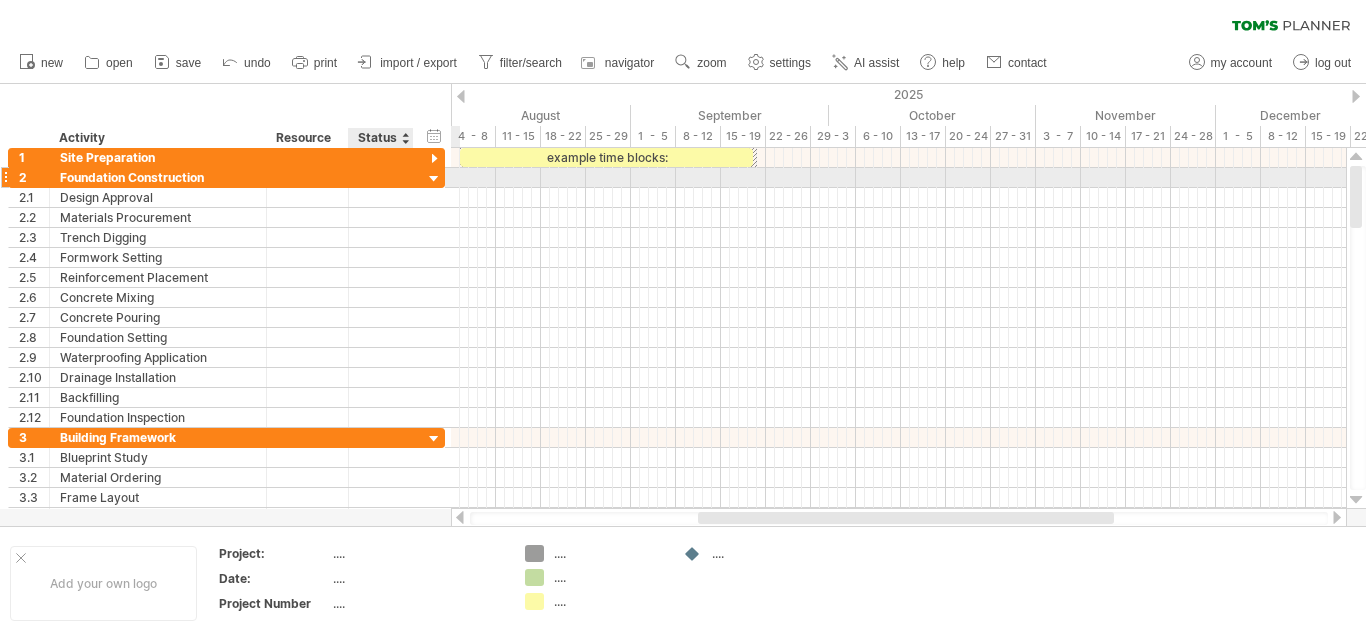click at bounding box center [434, 179] 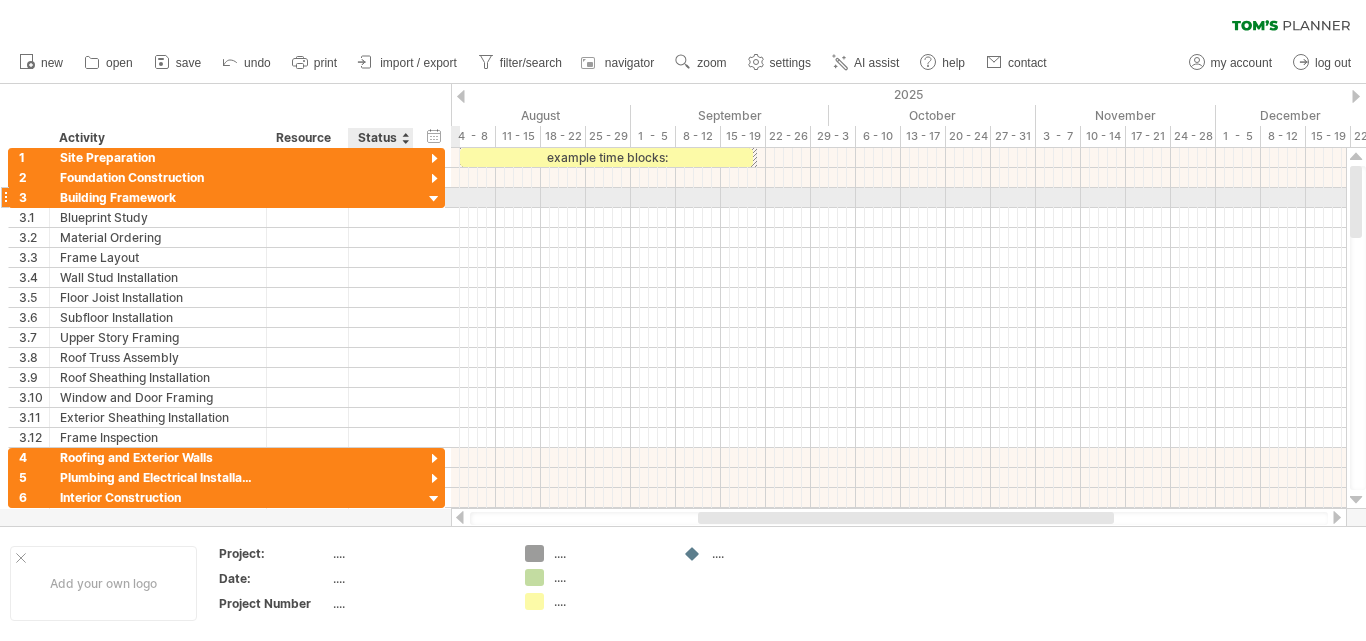 click at bounding box center (434, 199) 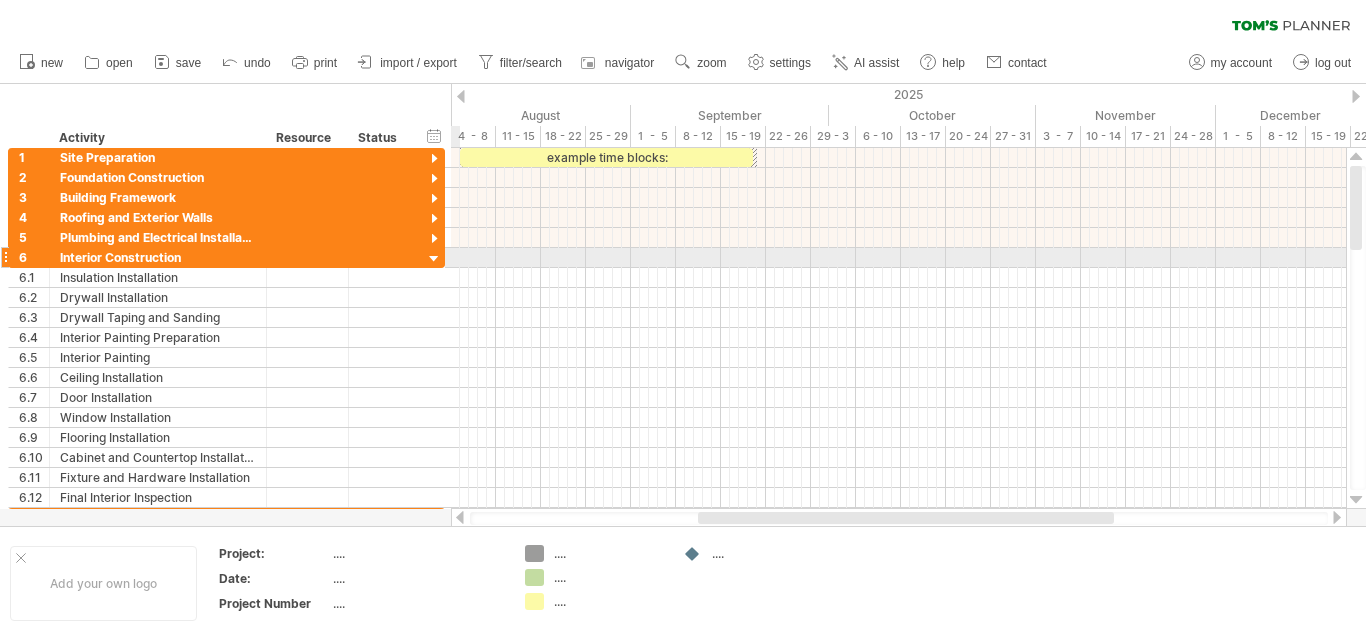 click at bounding box center [434, 259] 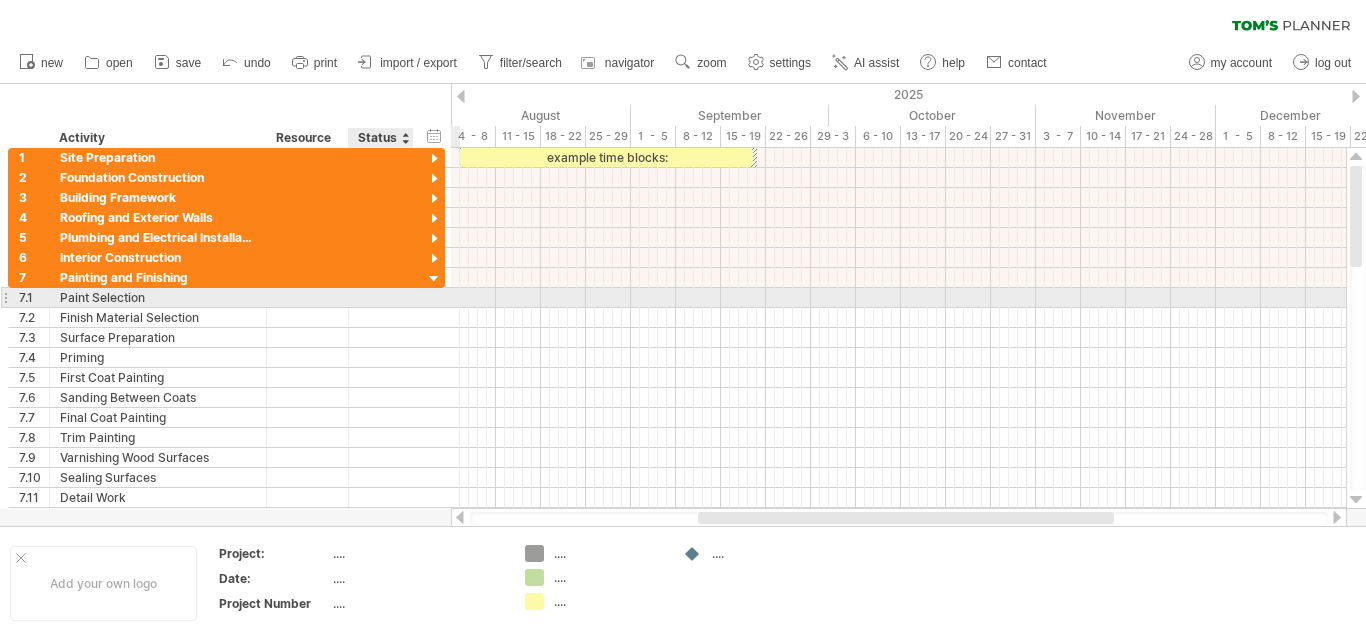 click at bounding box center (381, 297) 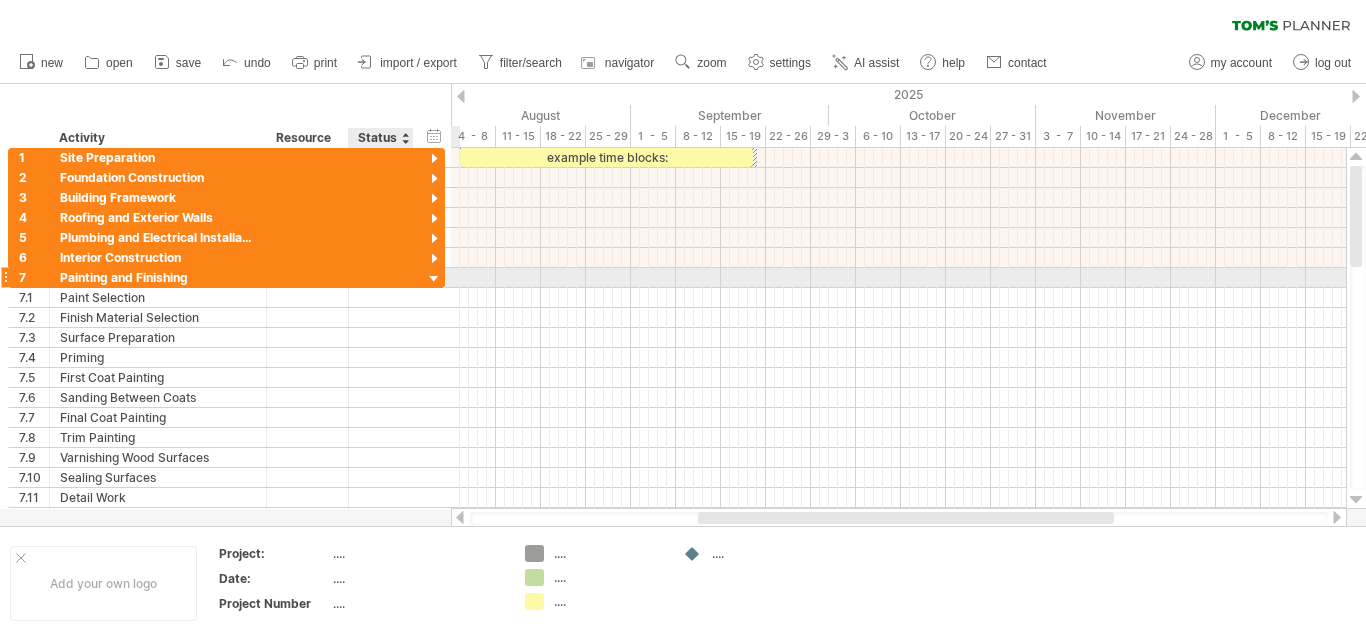 click at bounding box center (434, 279) 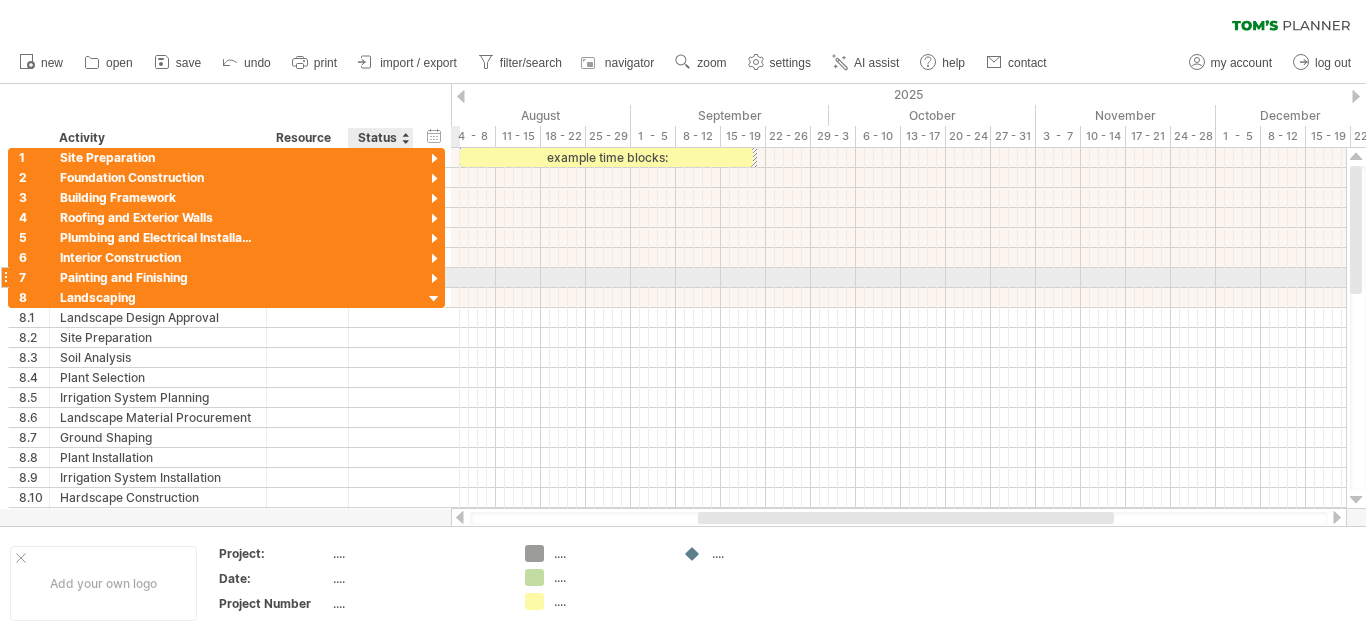 click at bounding box center (434, 279) 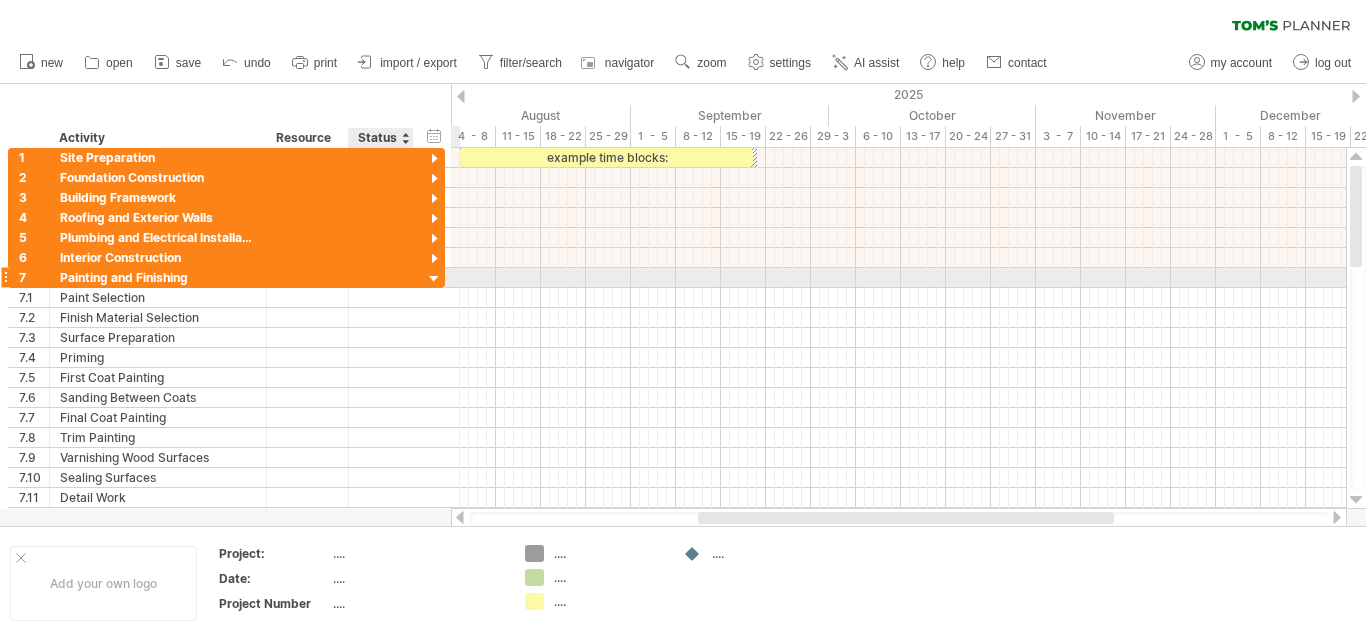 click at bounding box center [434, 279] 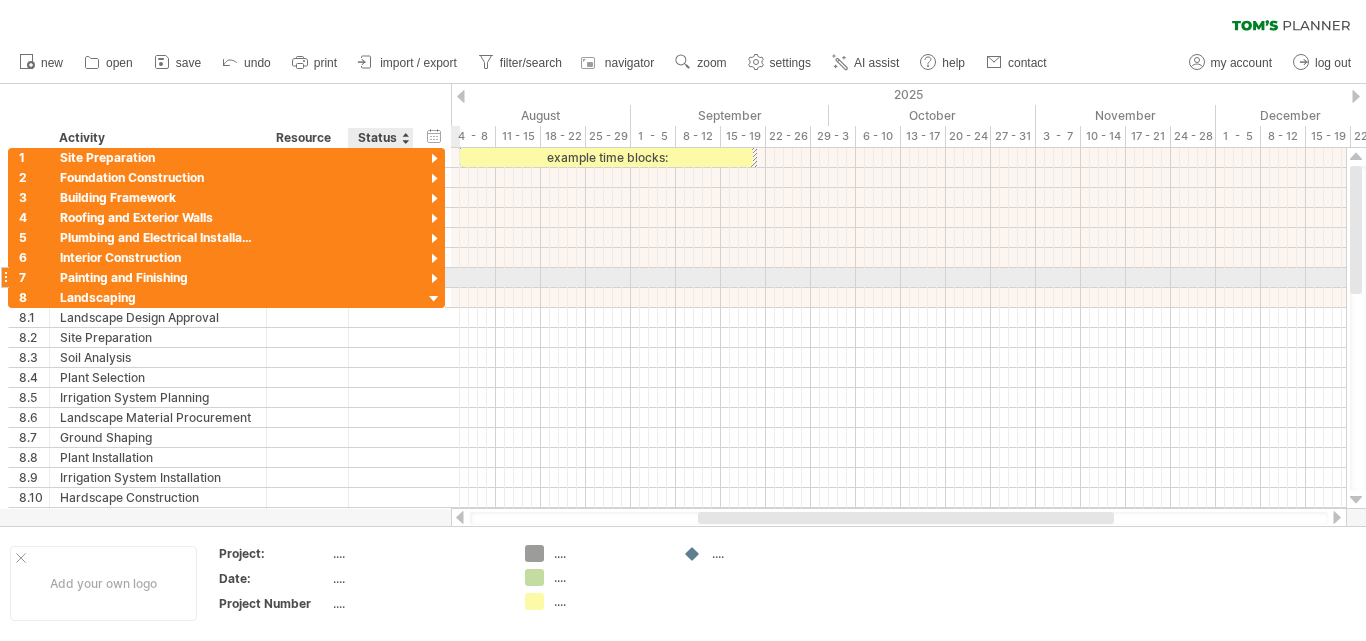 click at bounding box center [434, 279] 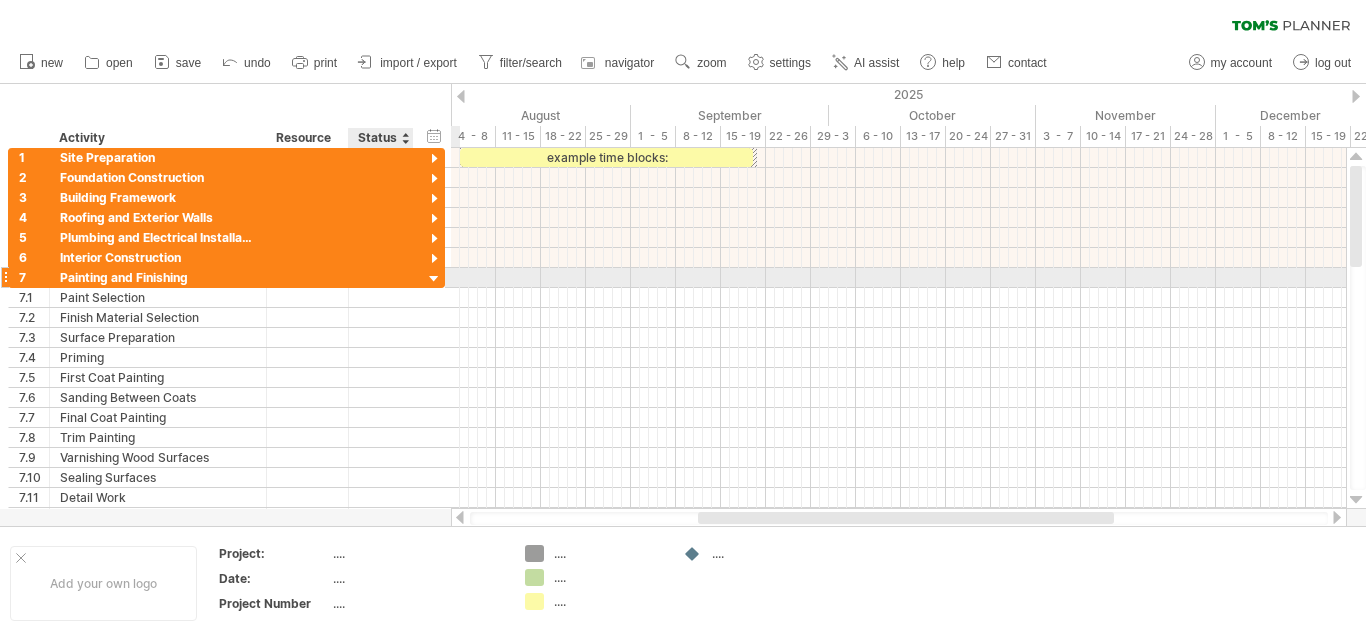 click at bounding box center (434, 279) 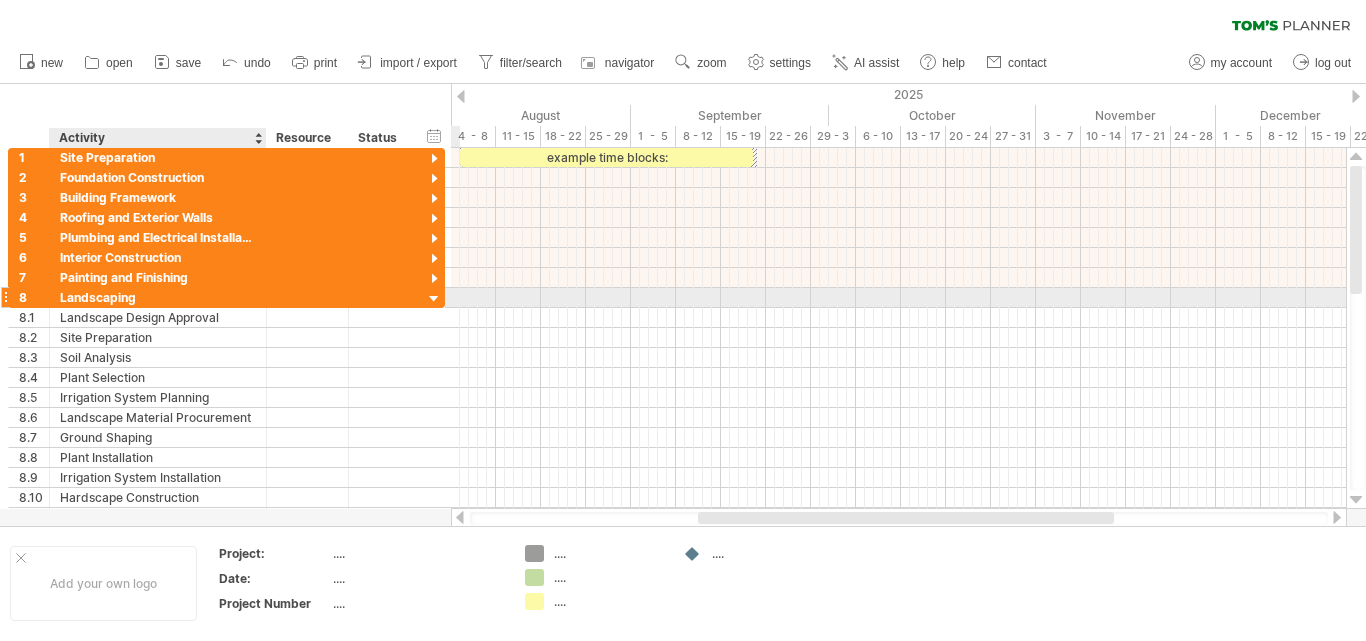 click on "Landscaping" at bounding box center [158, 297] 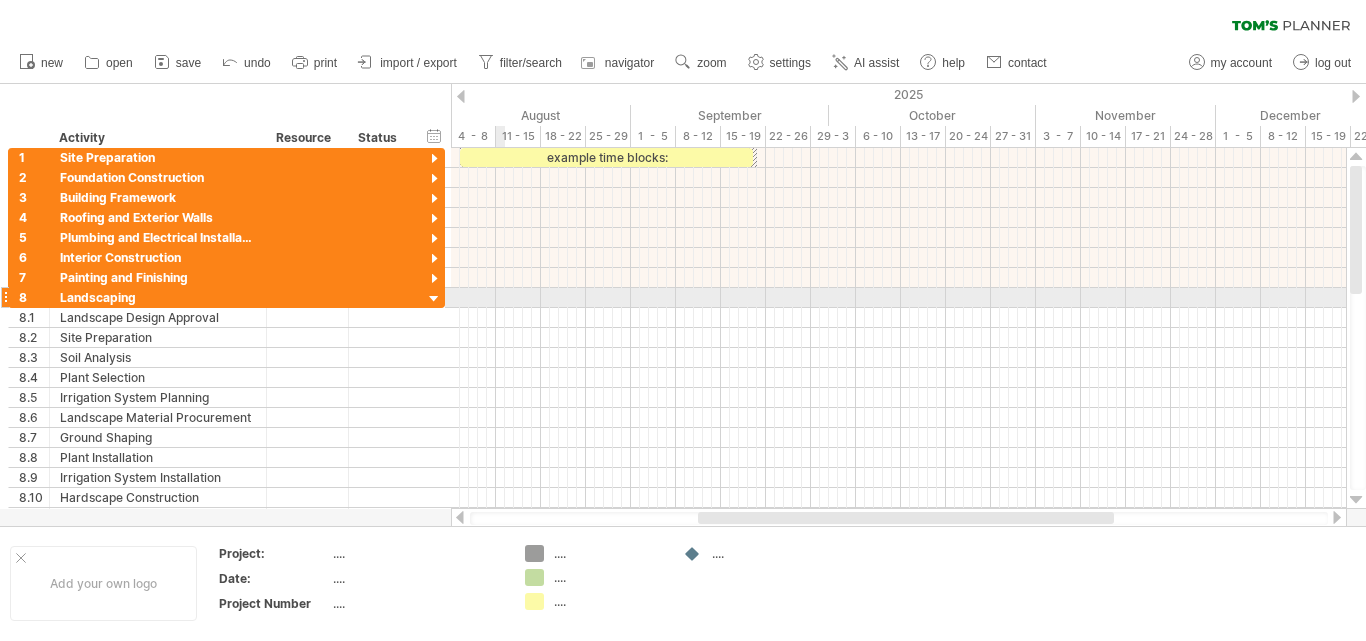 click at bounding box center (898, 298) 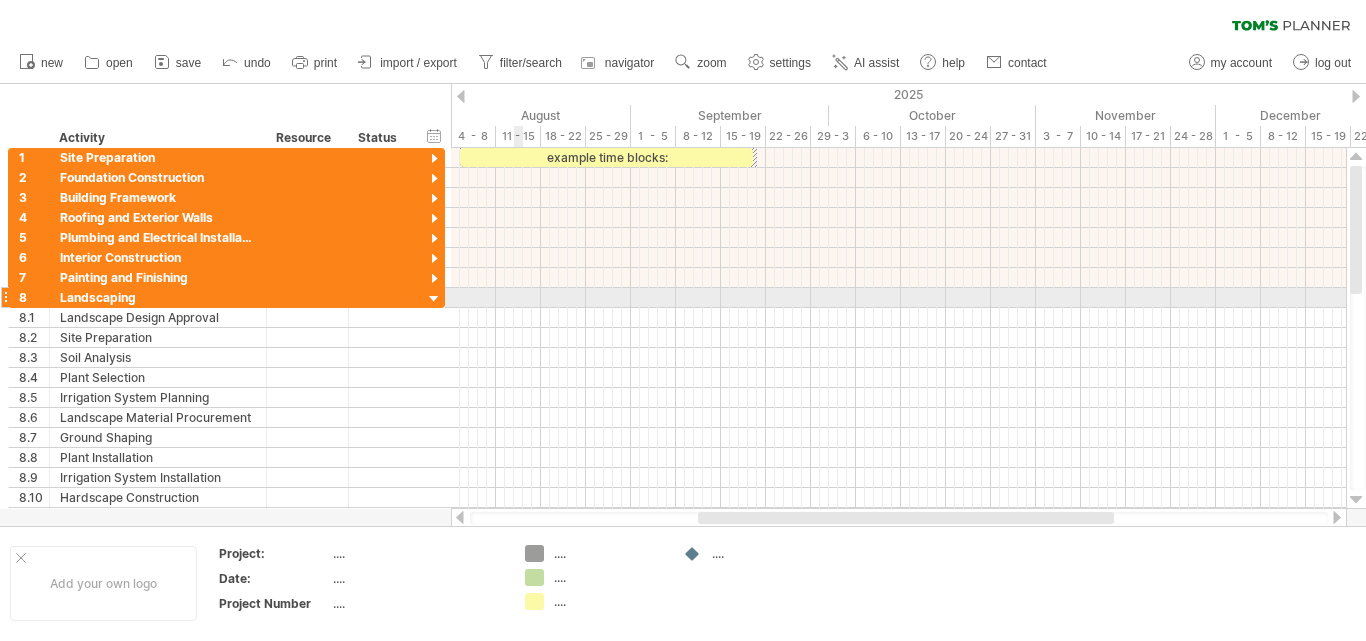 click at bounding box center [898, 298] 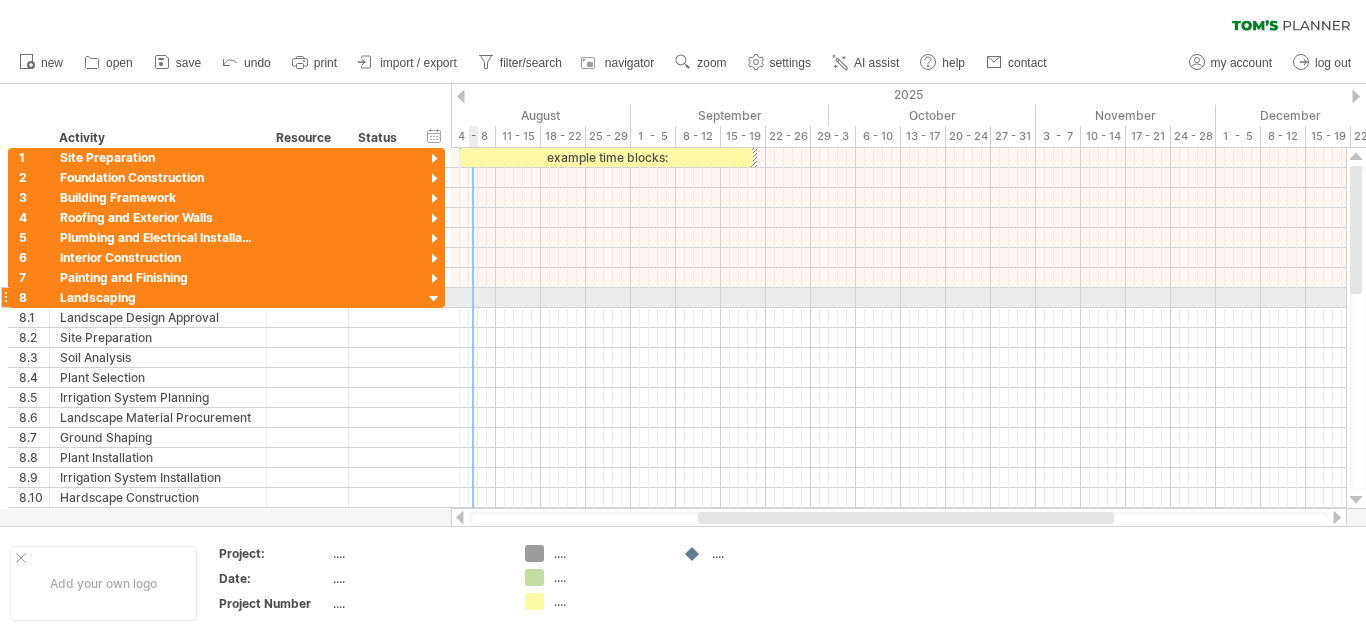 click at bounding box center (898, 298) 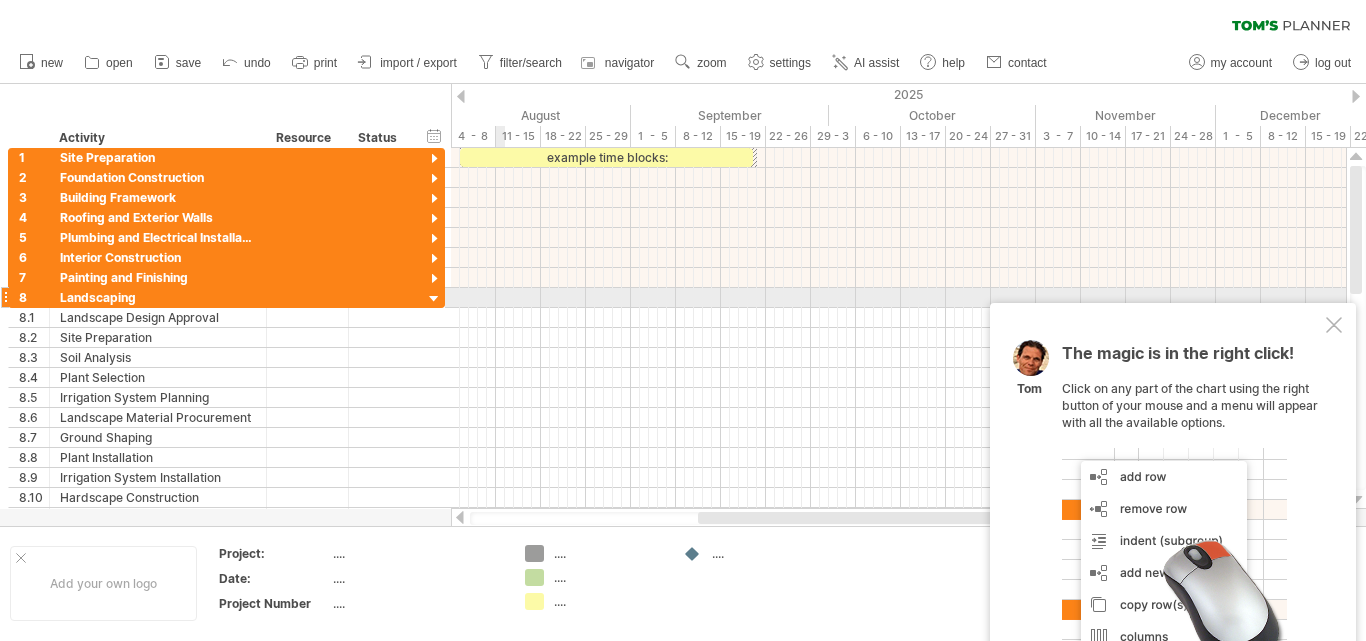 click at bounding box center (898, 298) 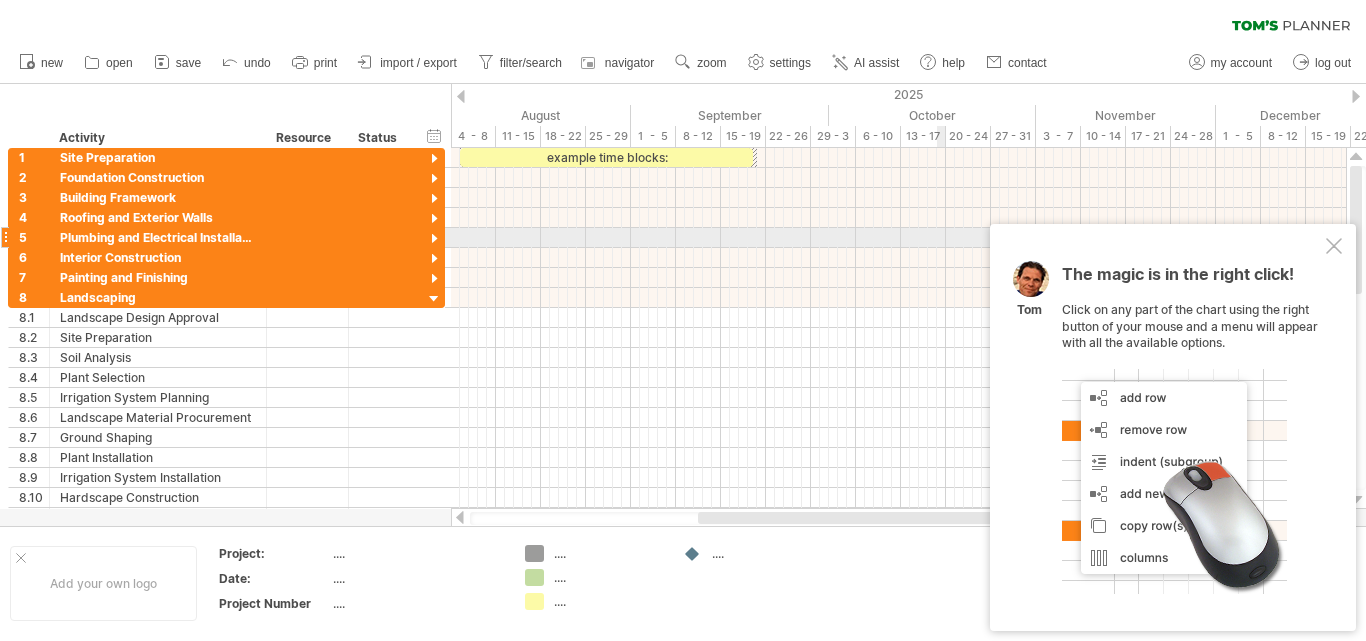 click at bounding box center [1334, 246] 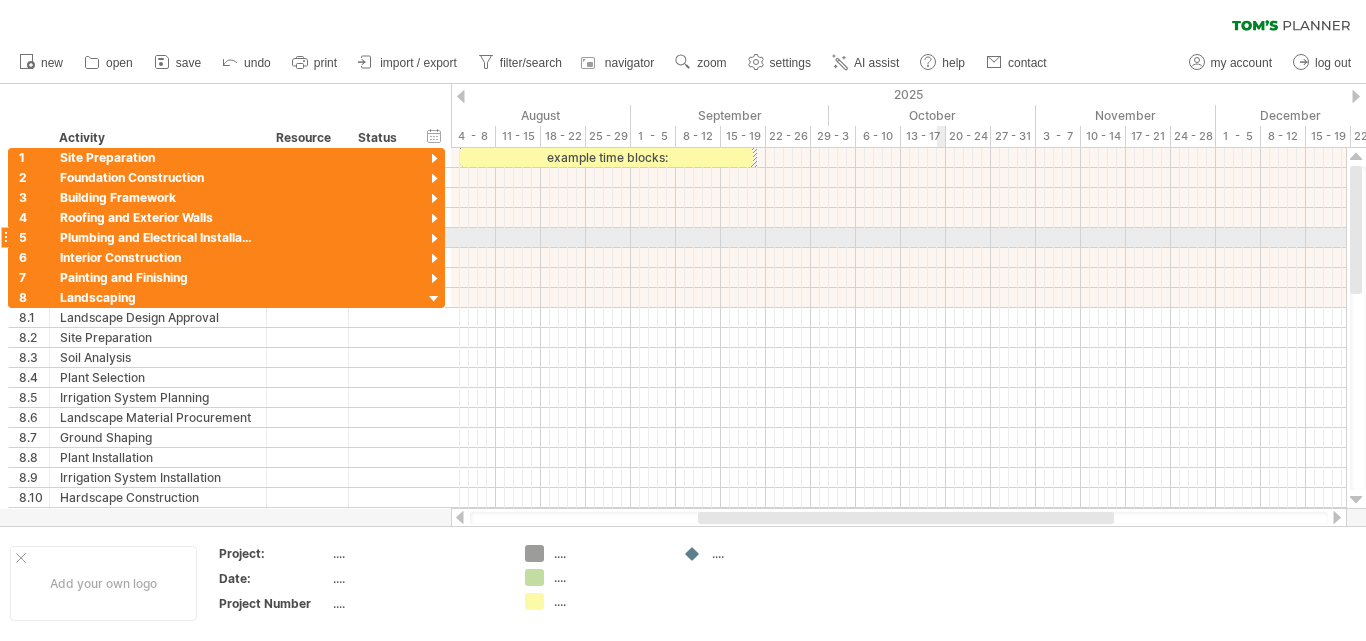 click at bounding box center [898, 238] 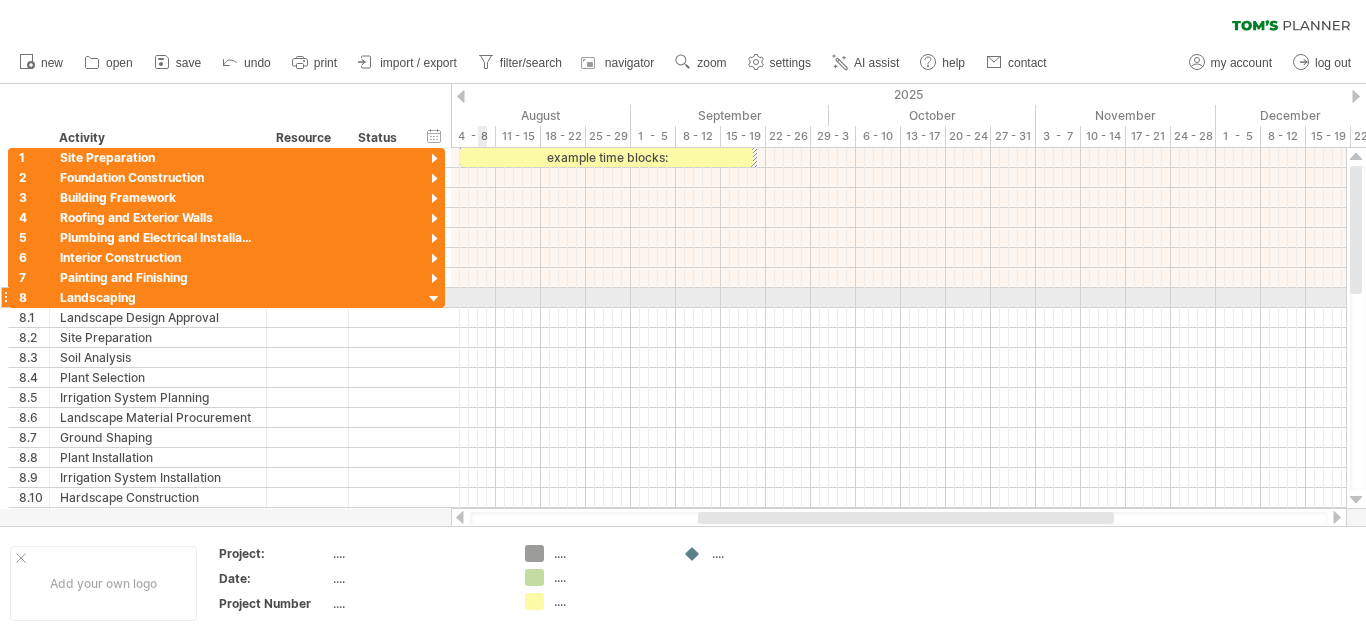 click at bounding box center [898, 298] 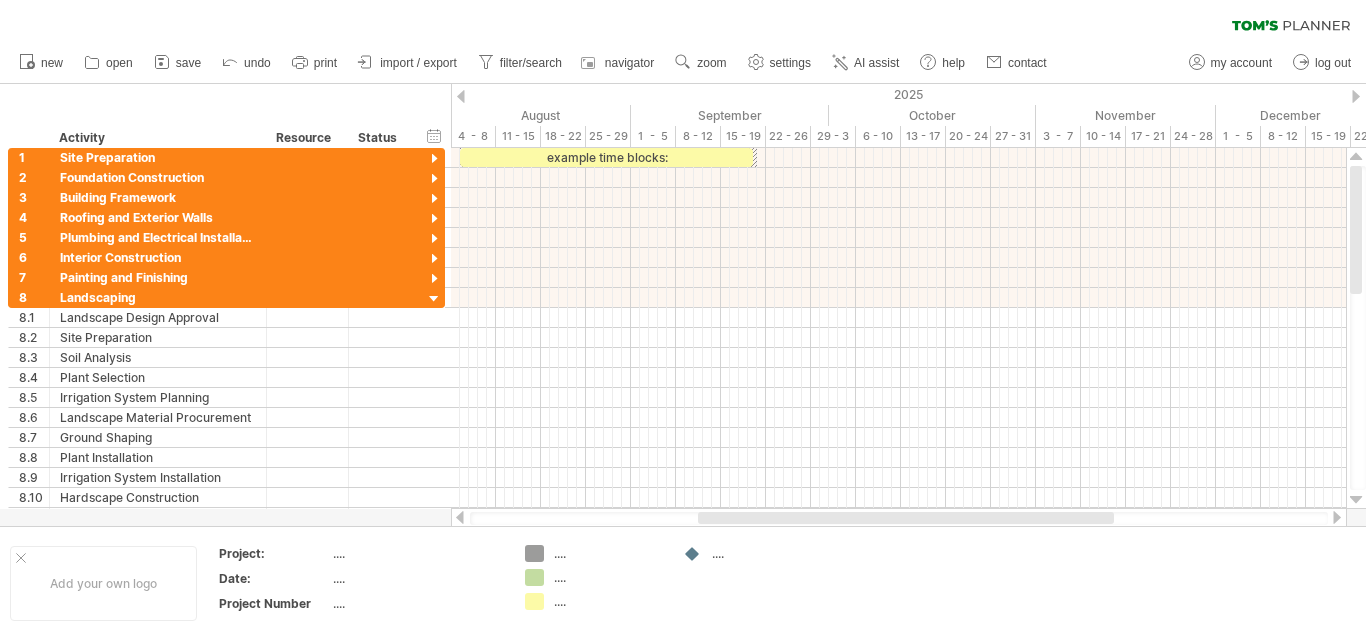 click at bounding box center [461, 96] 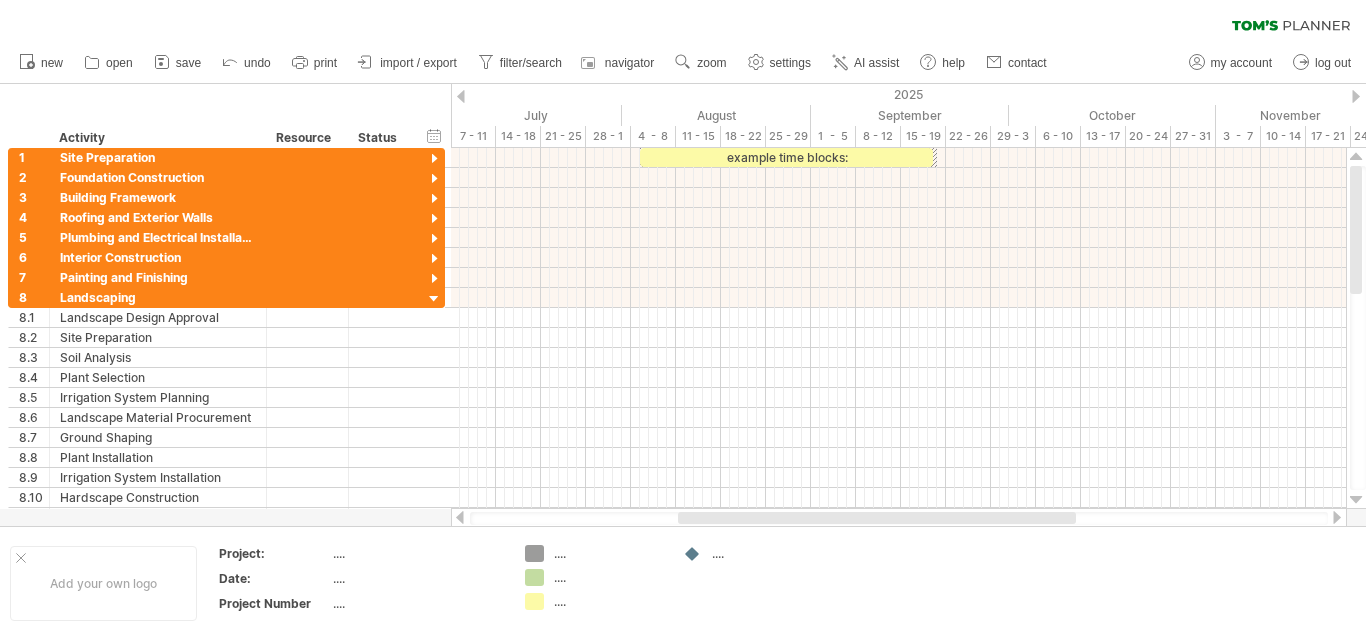 click at bounding box center [461, 96] 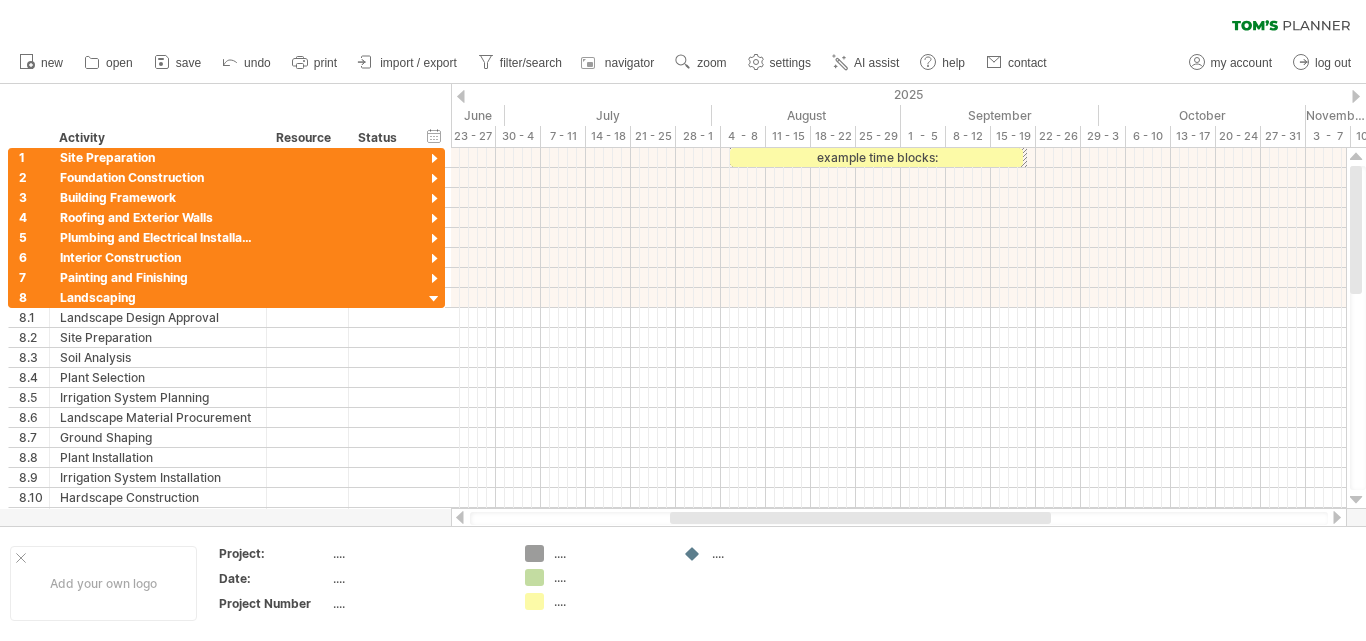 click at bounding box center (1356, 96) 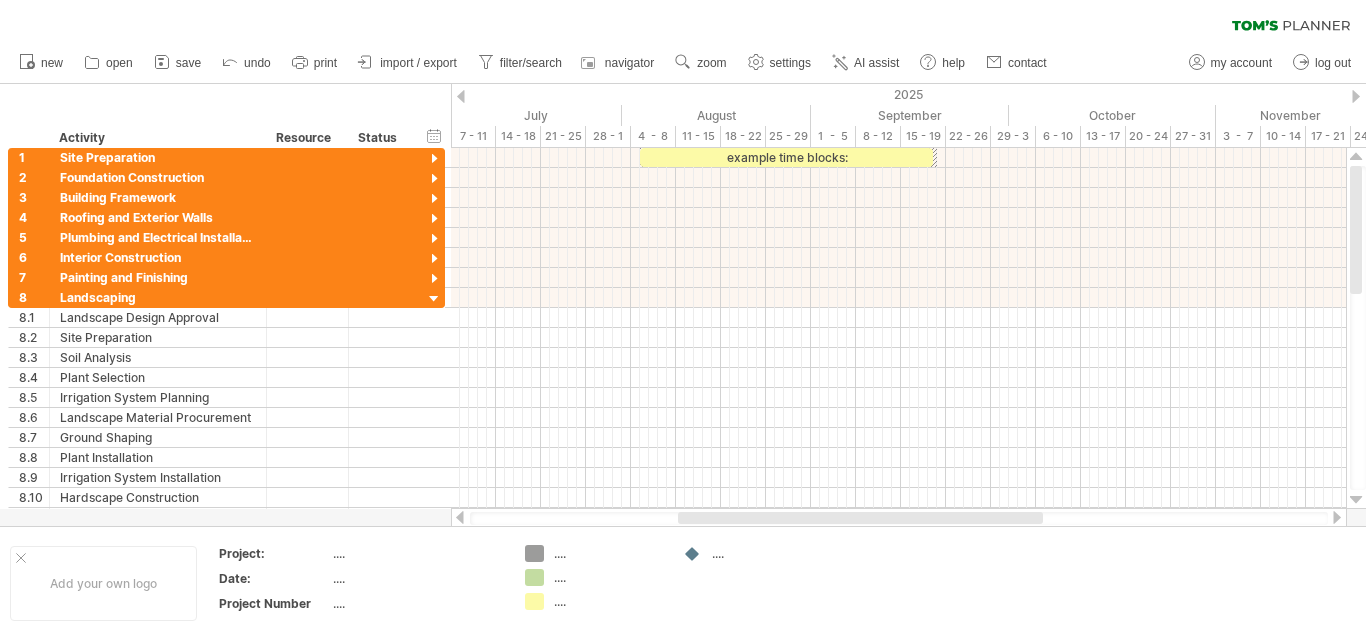 click at bounding box center (1356, 96) 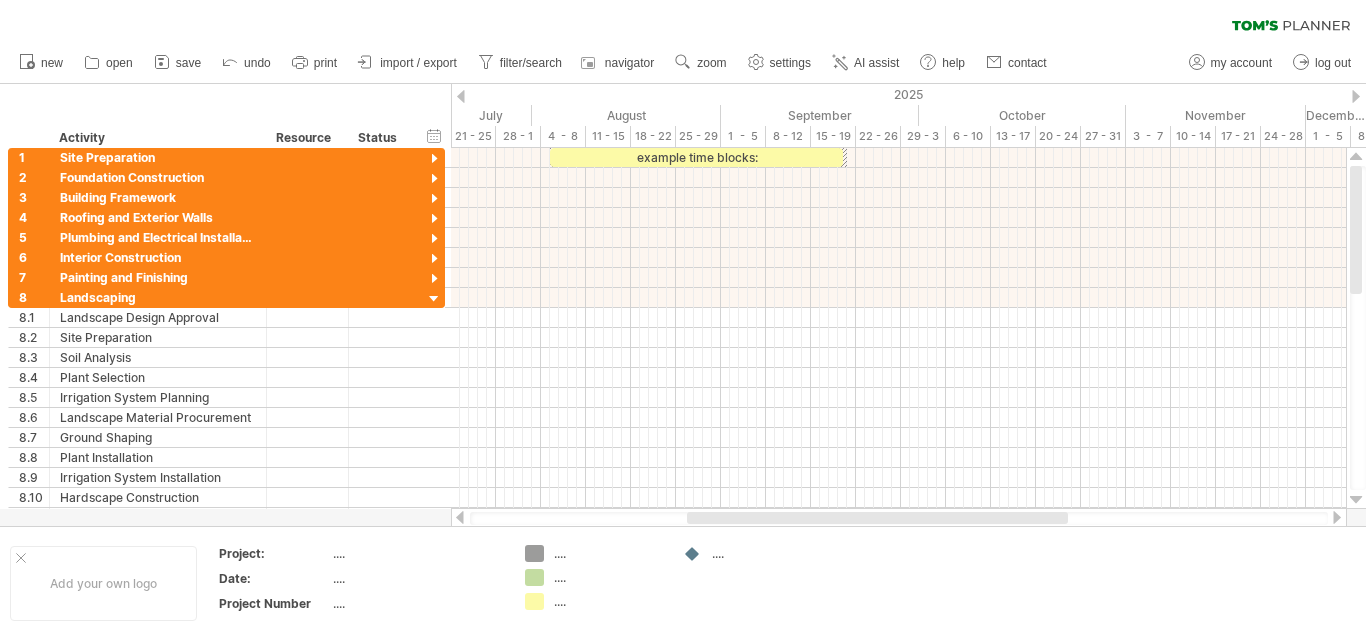 click at bounding box center (1356, 96) 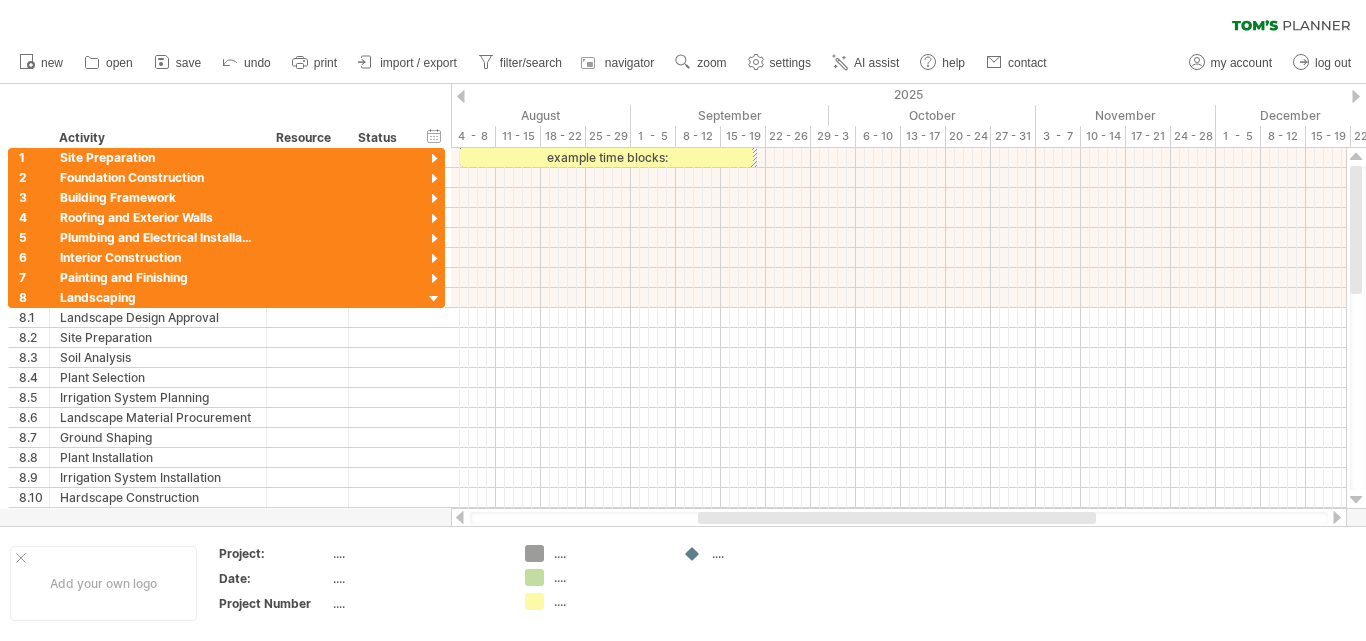click at bounding box center (1356, 96) 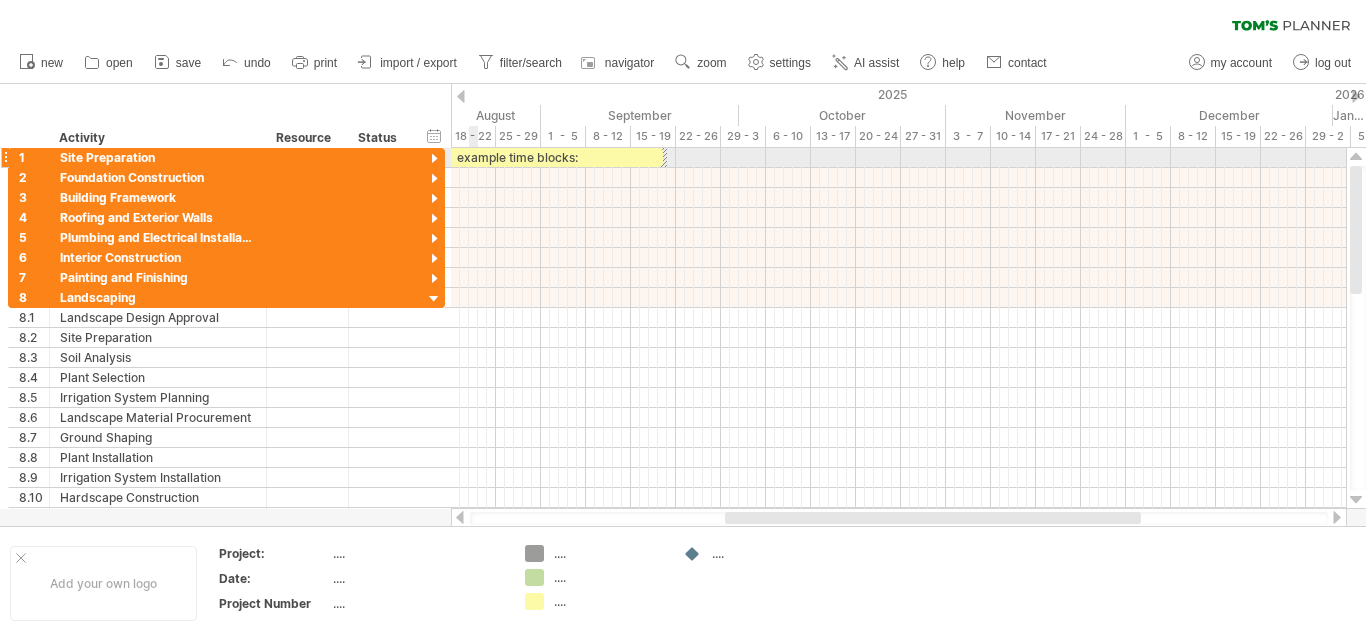 click on "example time blocks:" at bounding box center [516, 157] 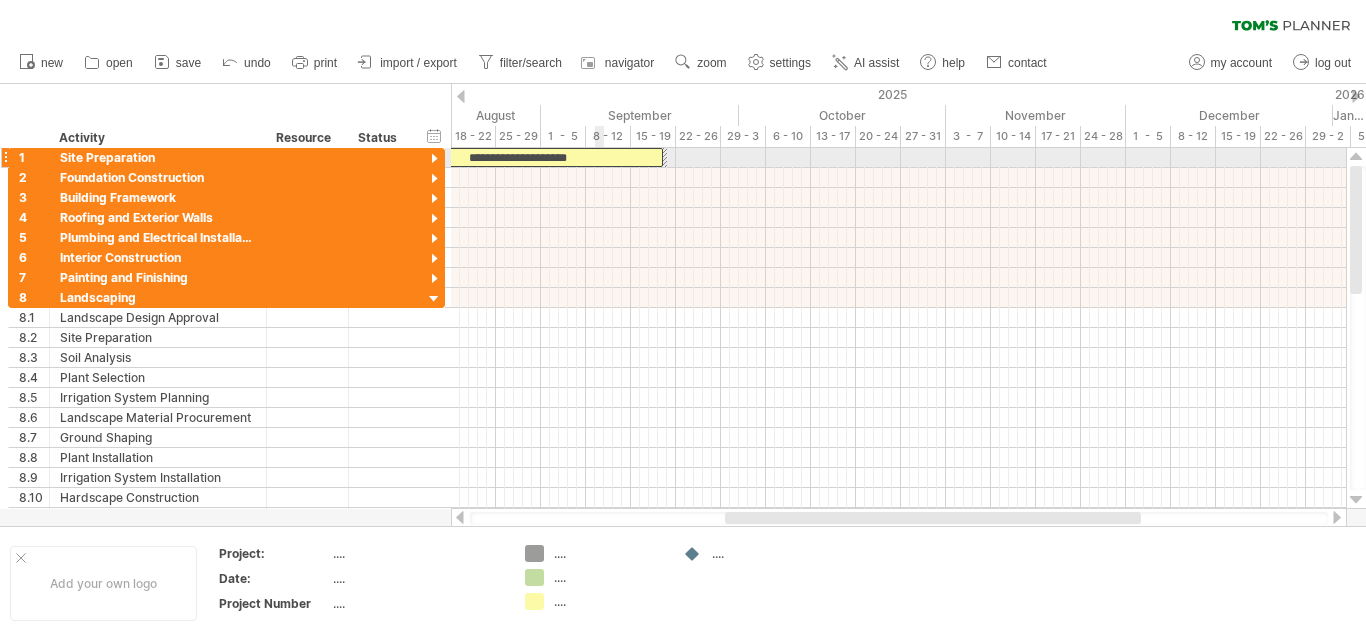 click on "**********" at bounding box center [516, 157] 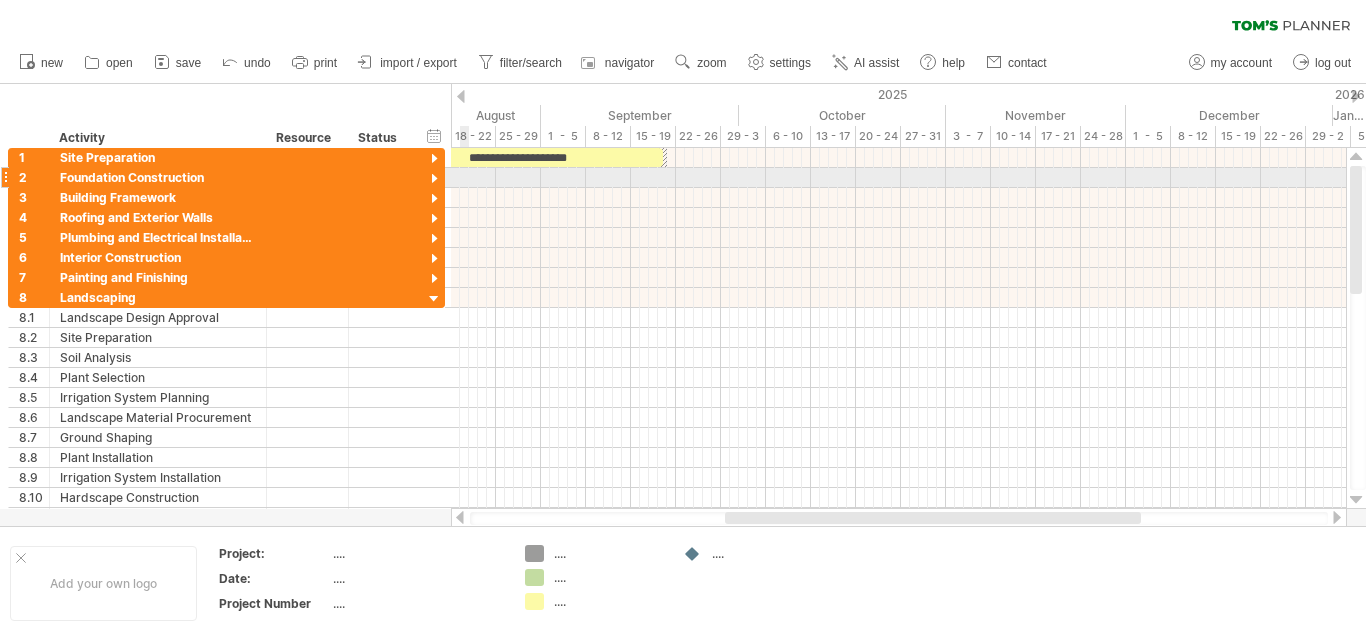 click at bounding box center (434, 179) 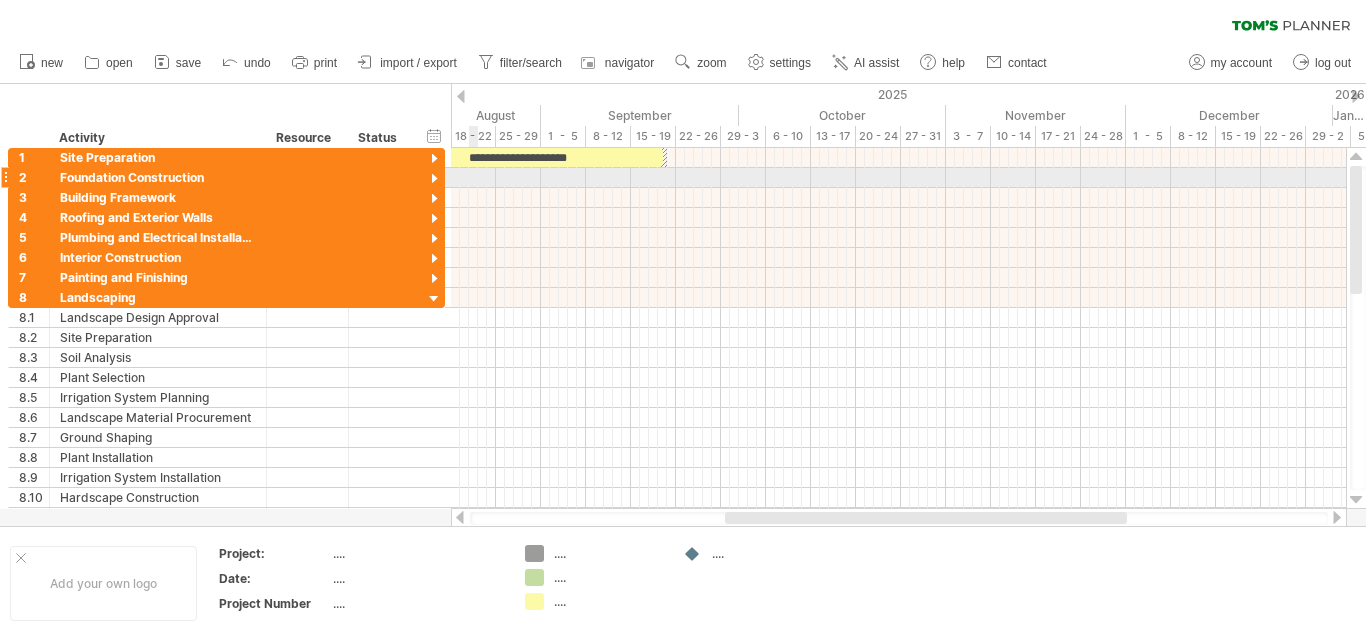 click at bounding box center [898, 178] 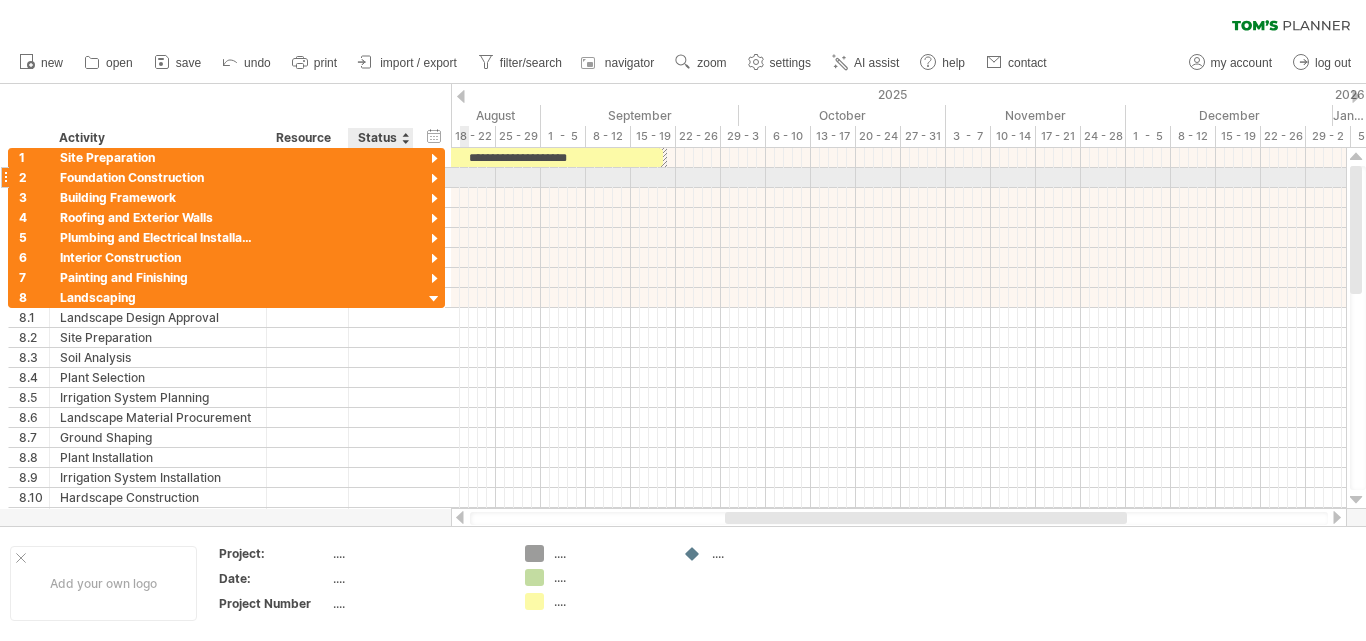 click at bounding box center (434, 179) 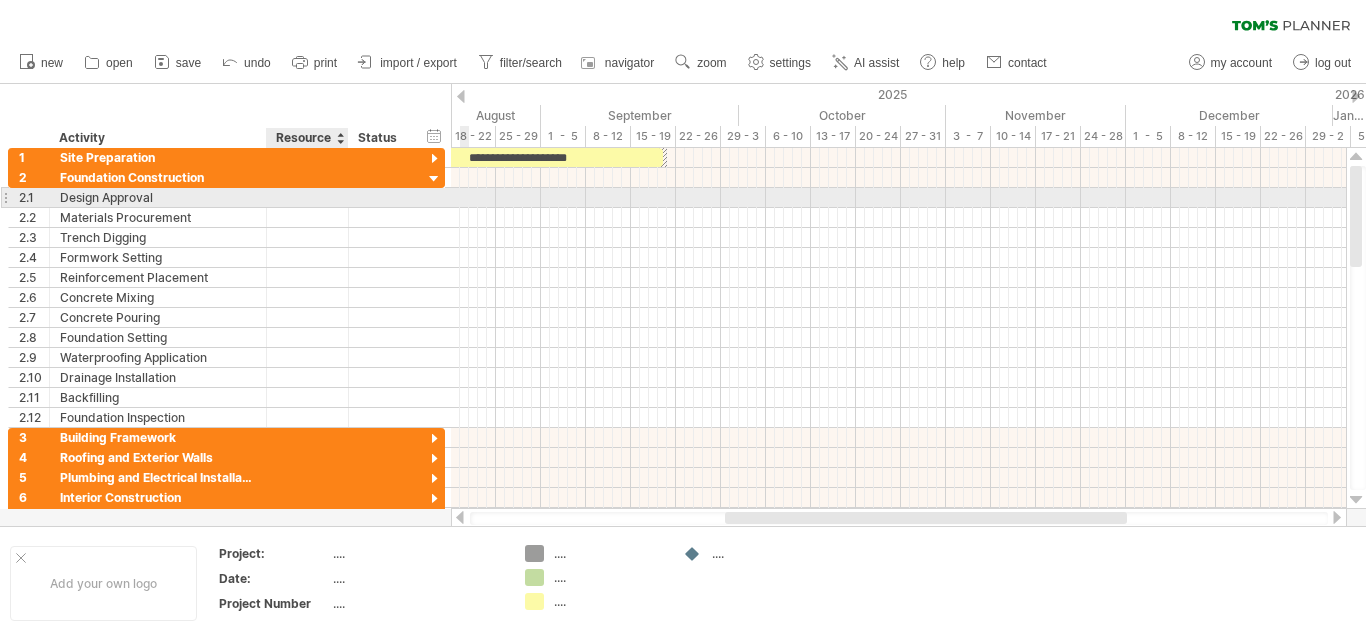 click at bounding box center (307, 197) 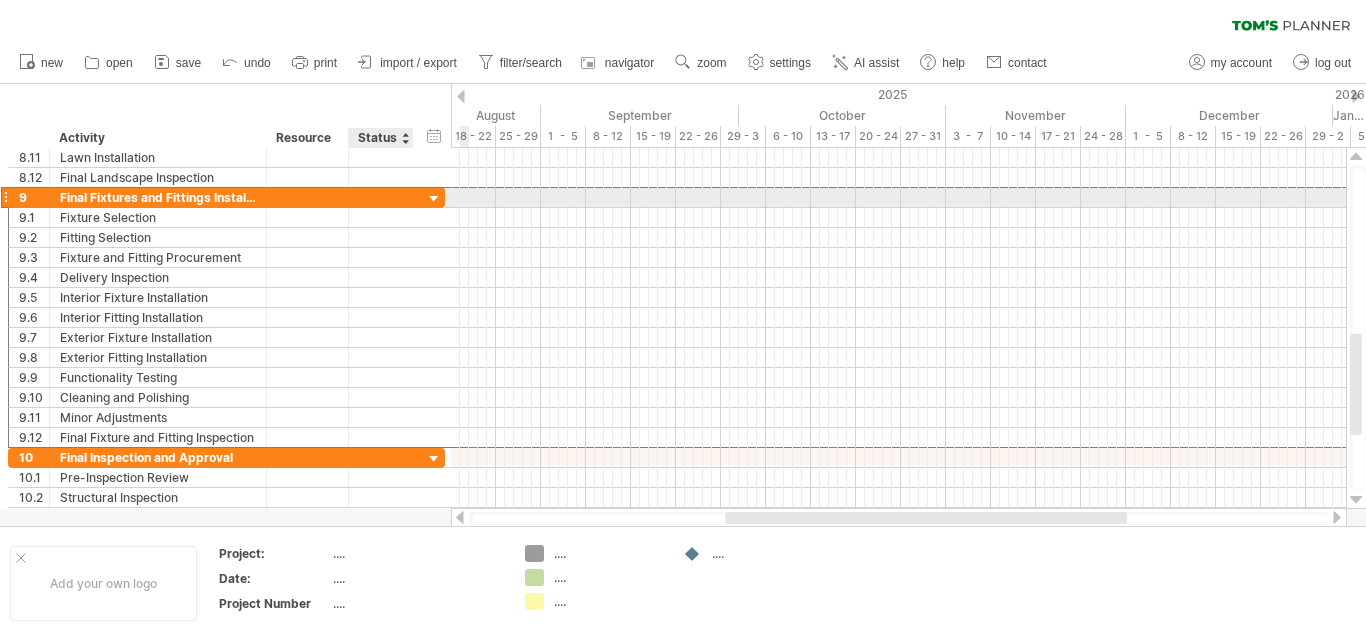 click at bounding box center [381, 197] 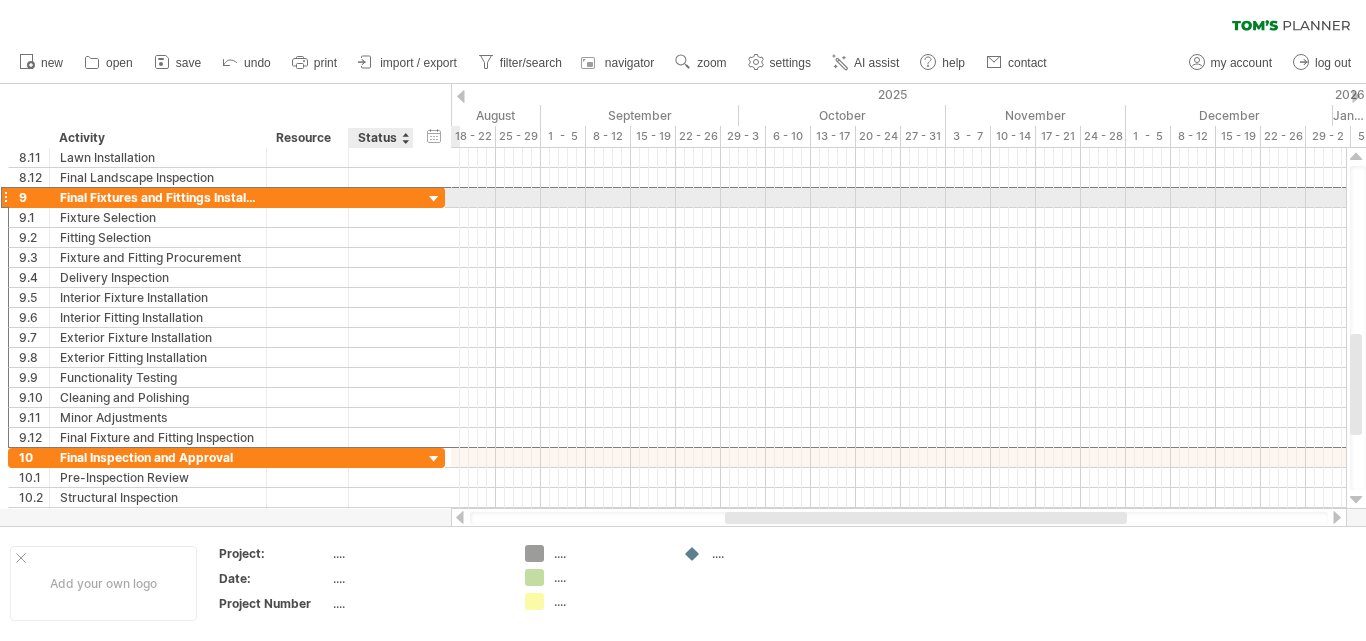 click at bounding box center [434, 199] 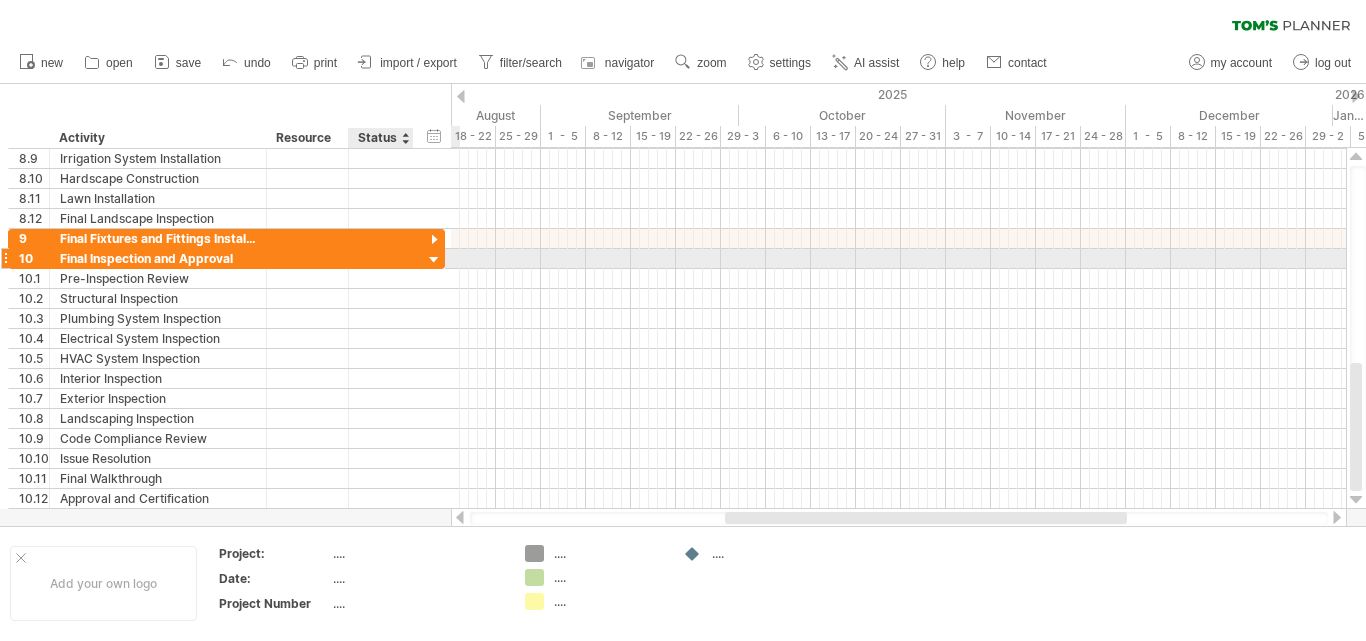 click at bounding box center (434, 260) 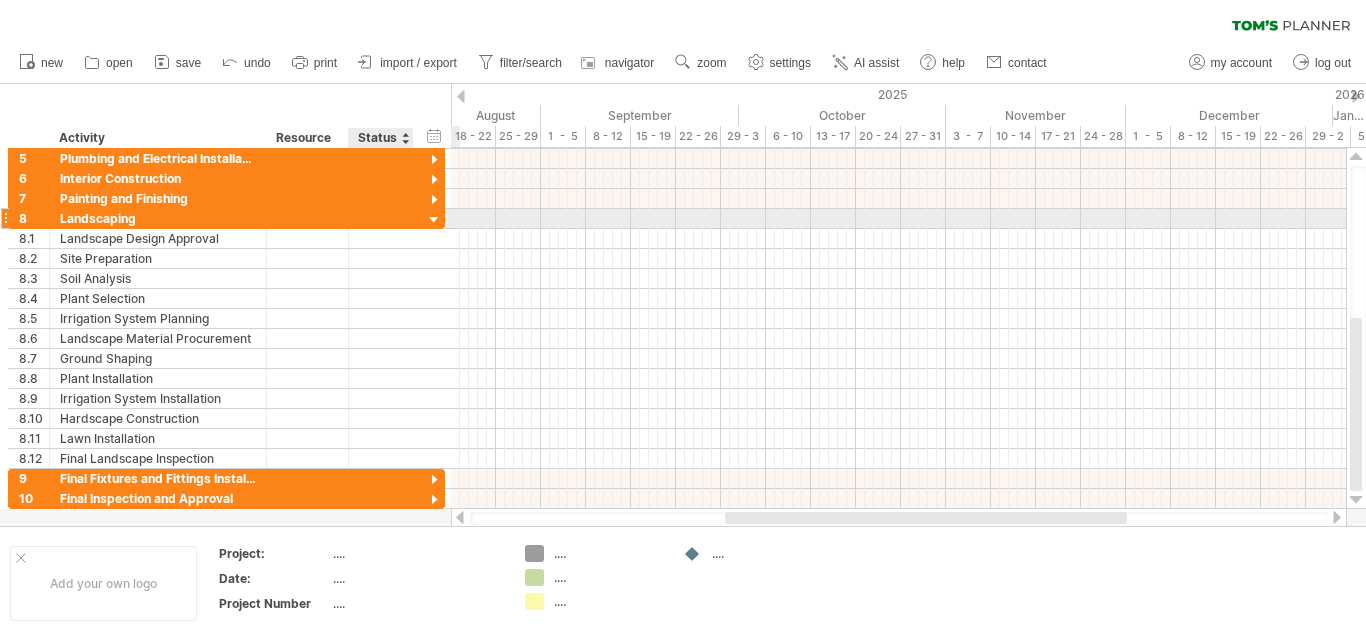 click at bounding box center [434, 220] 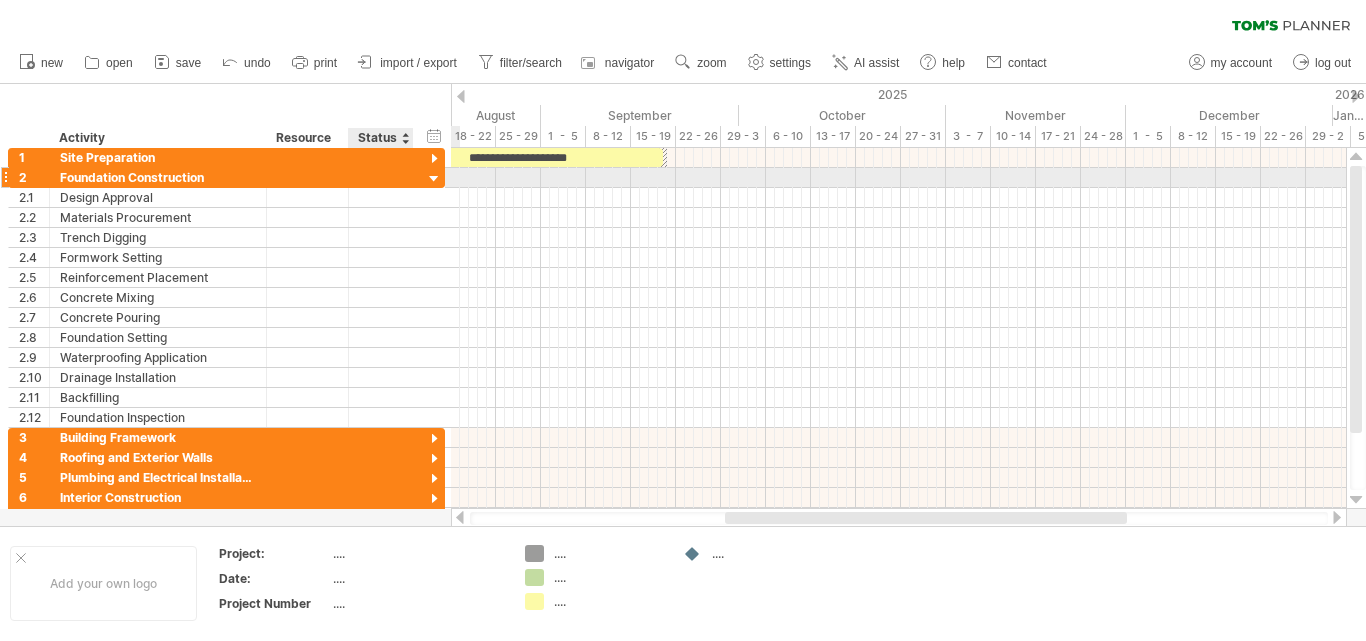 click at bounding box center (434, 179) 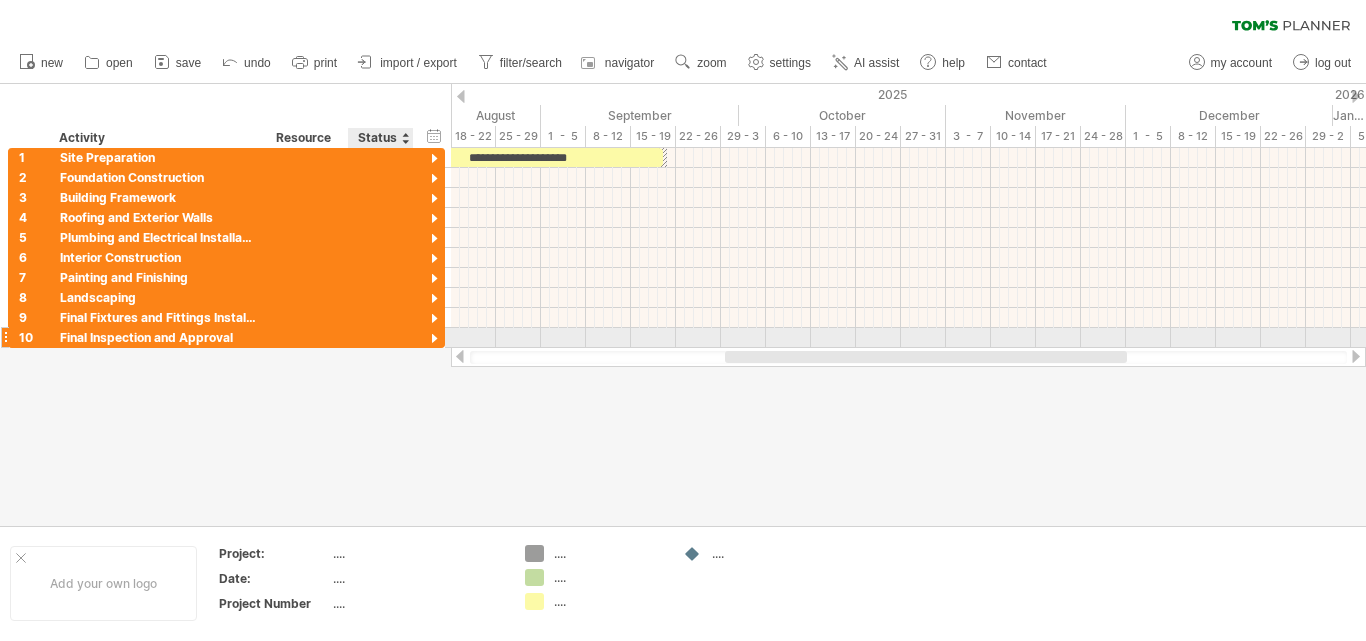 click at bounding box center [434, 339] 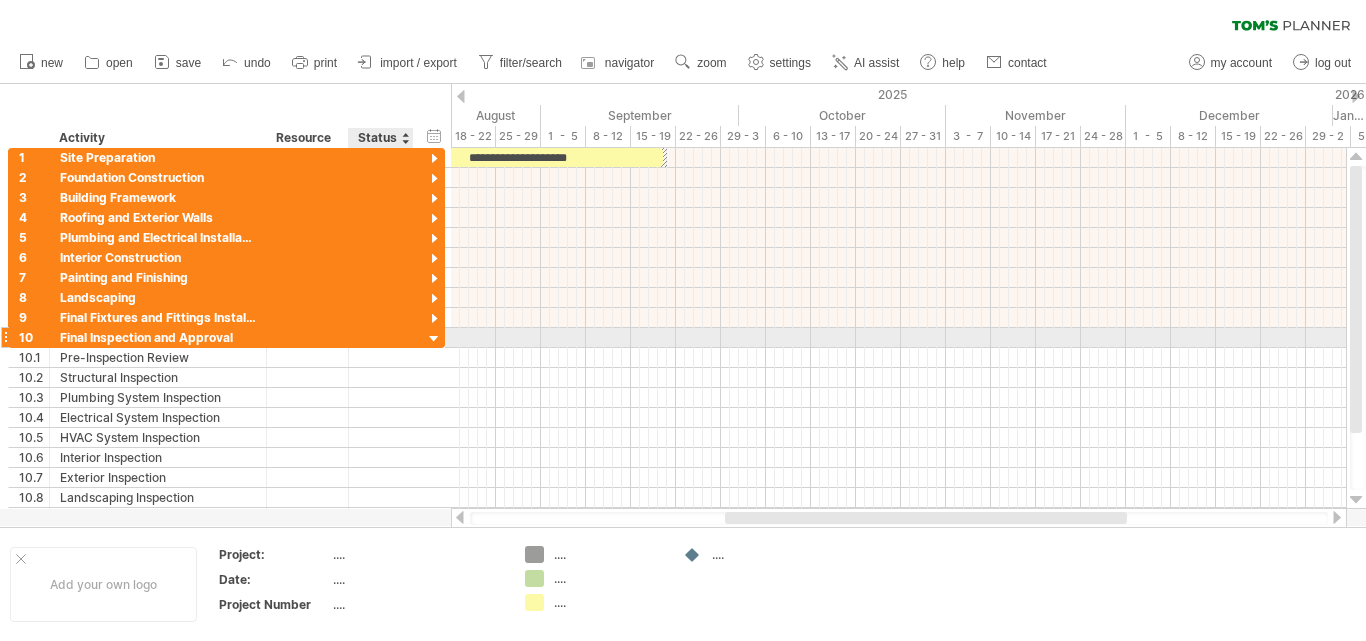 click at bounding box center [434, 339] 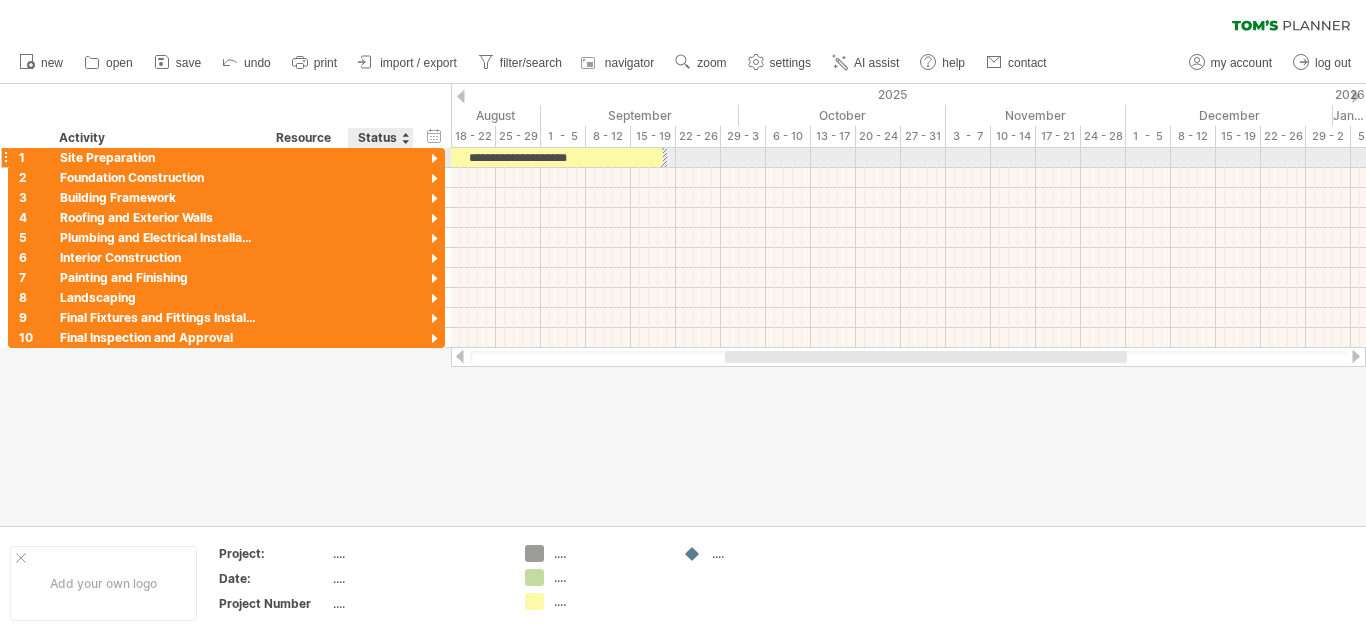 click at bounding box center (434, 159) 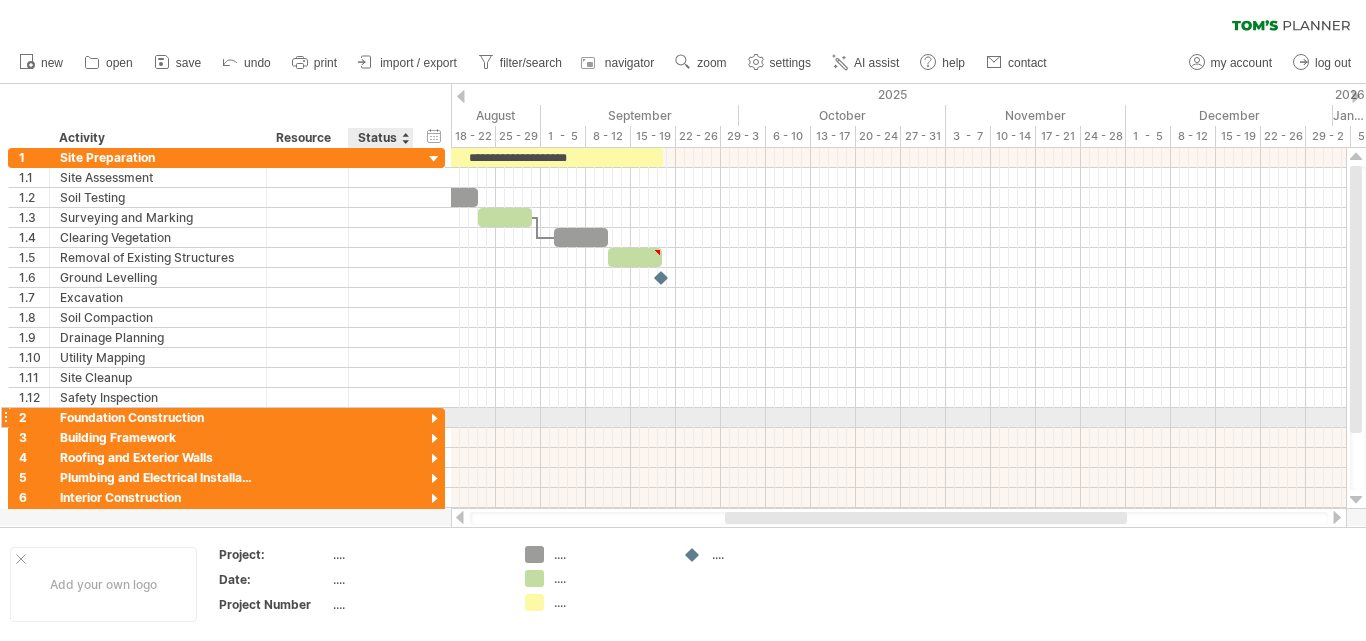 click at bounding box center [434, 419] 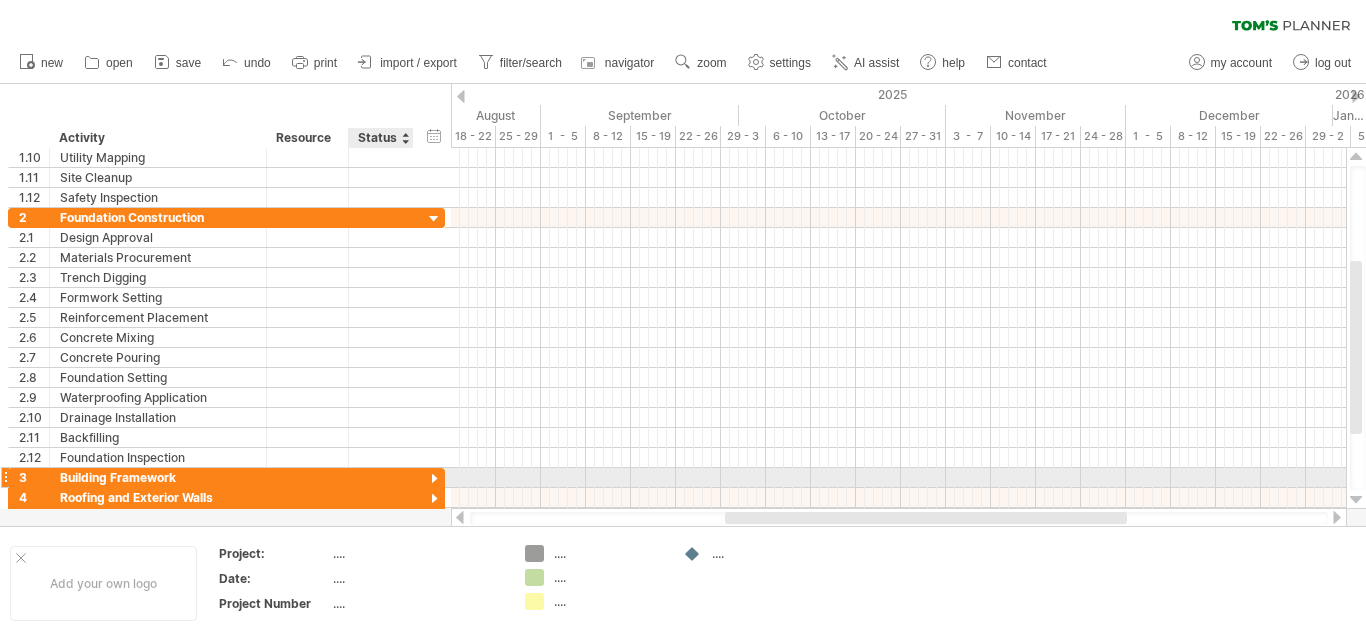 click at bounding box center [434, 479] 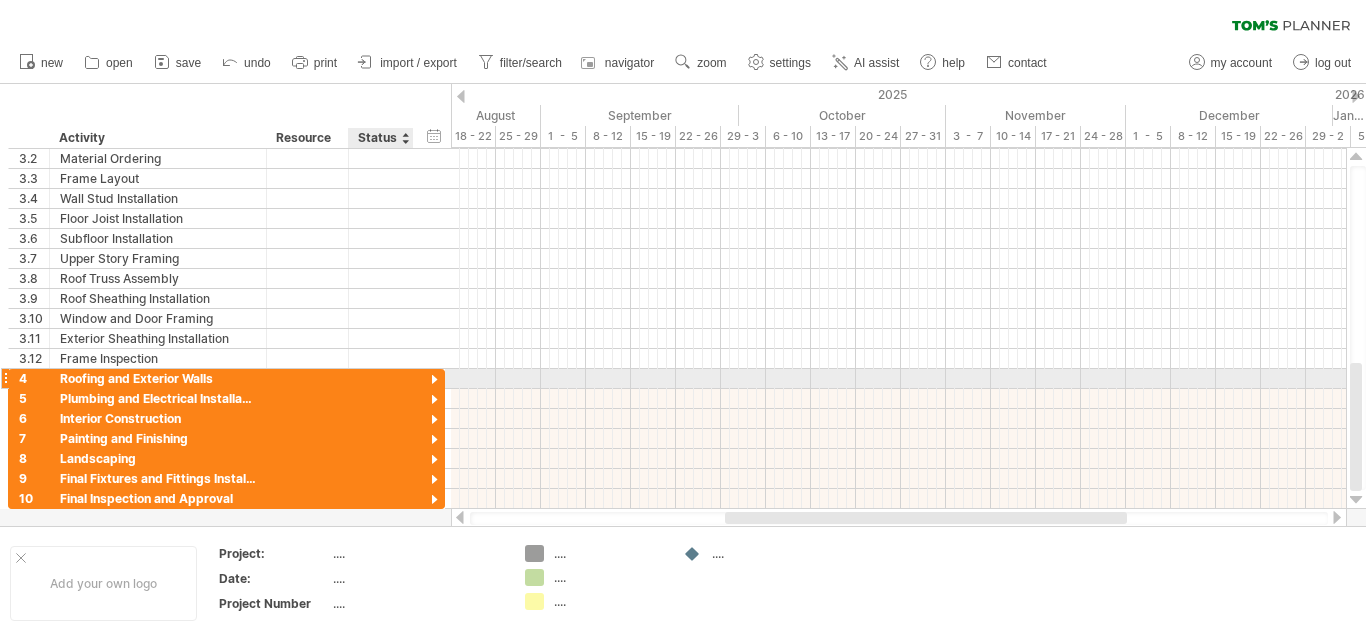 click at bounding box center (434, 380) 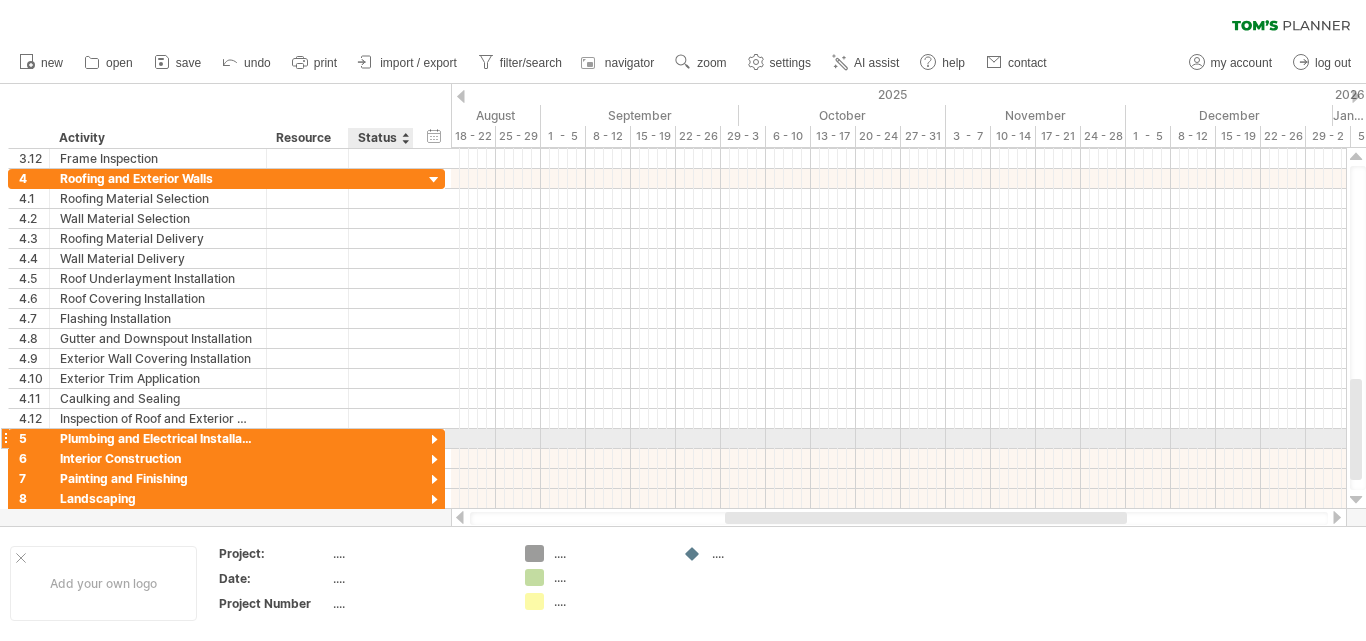 click at bounding box center (434, 440) 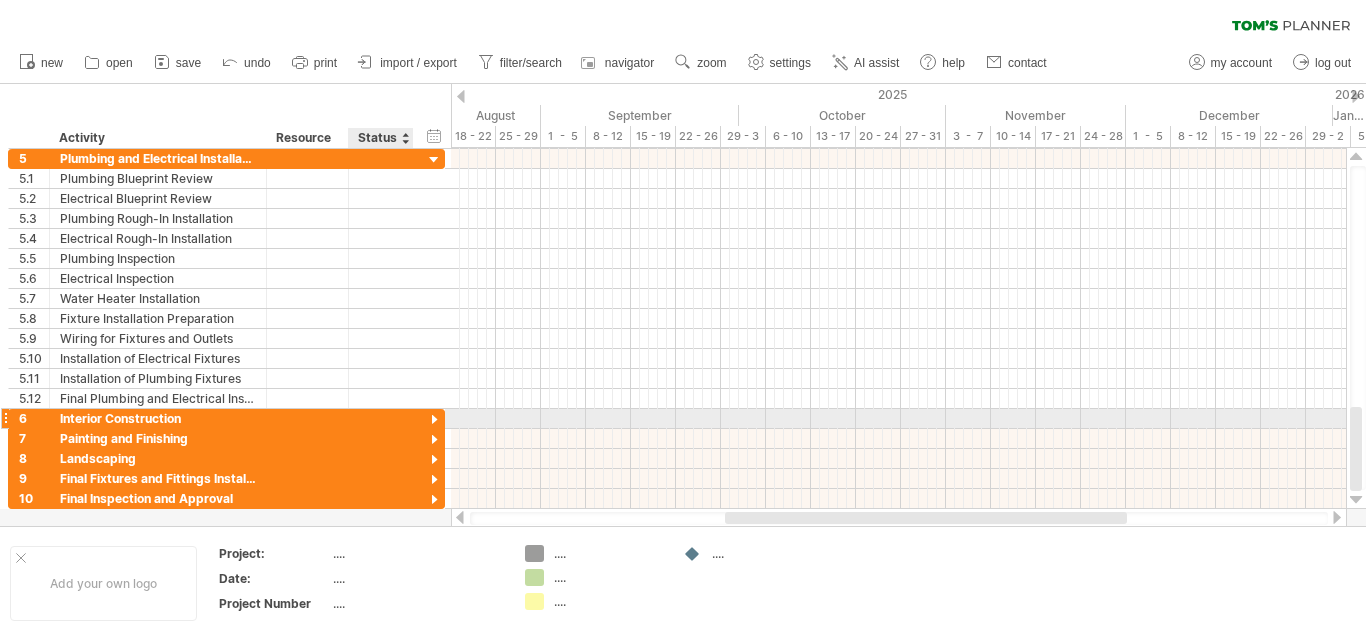 click at bounding box center (434, 420) 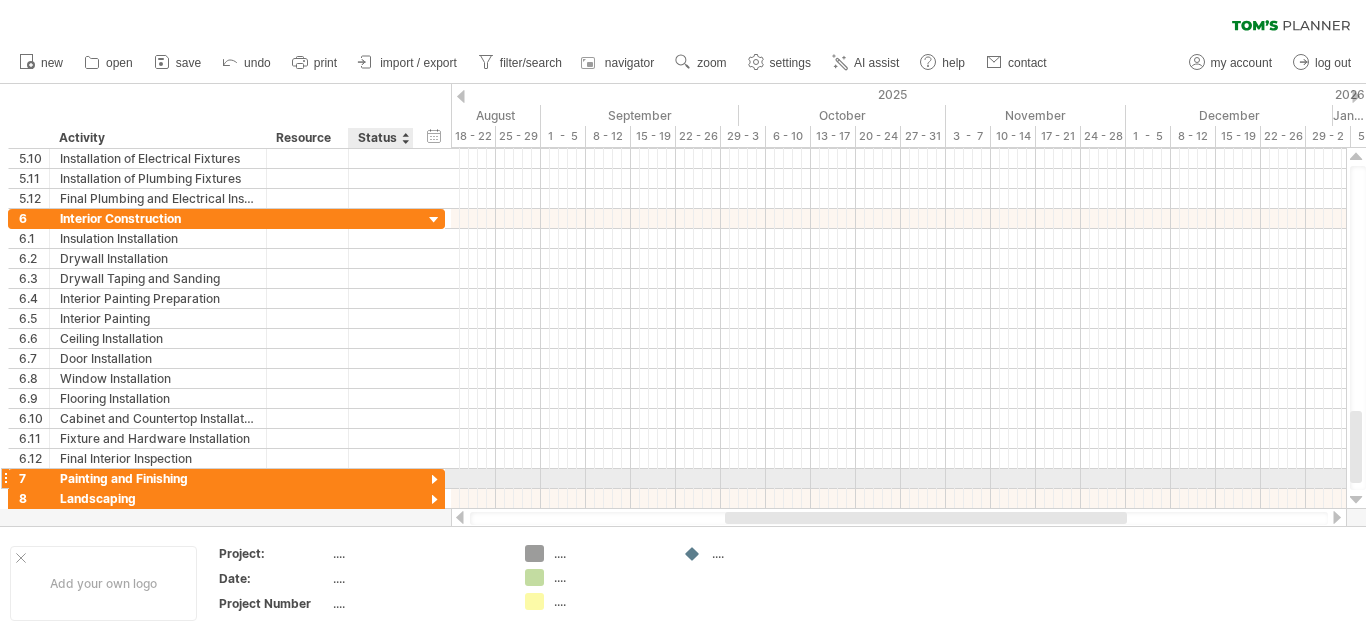 click at bounding box center [434, 480] 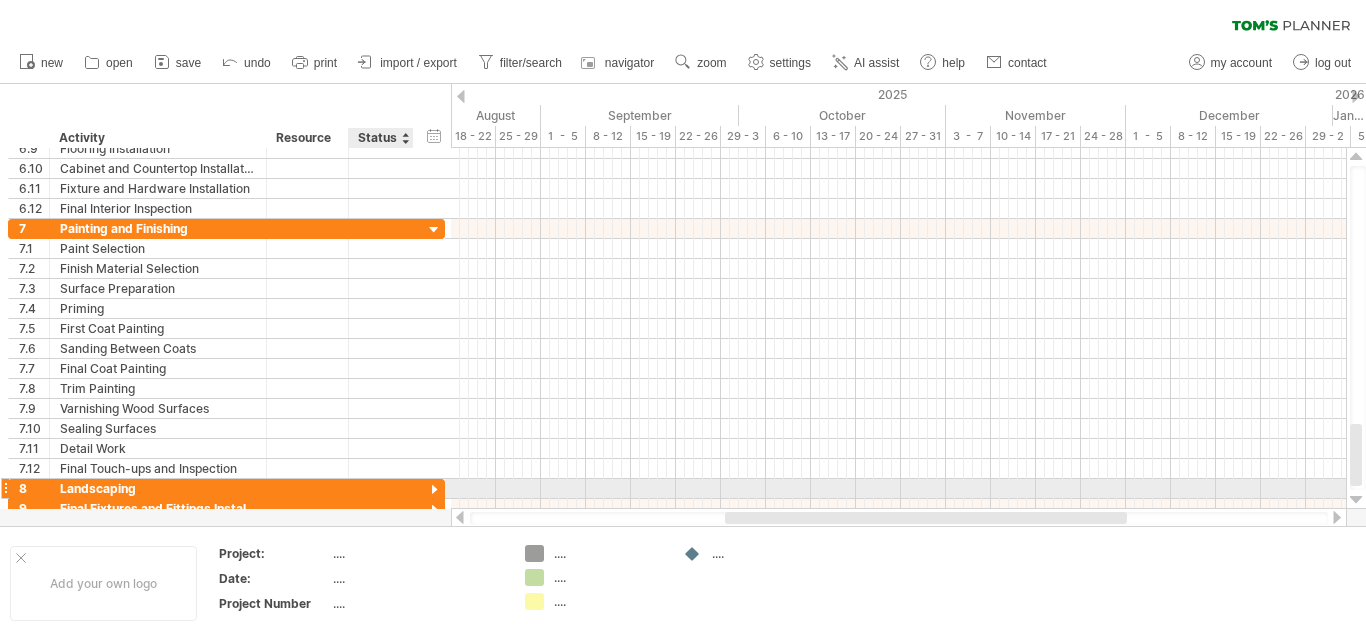 click at bounding box center [434, 490] 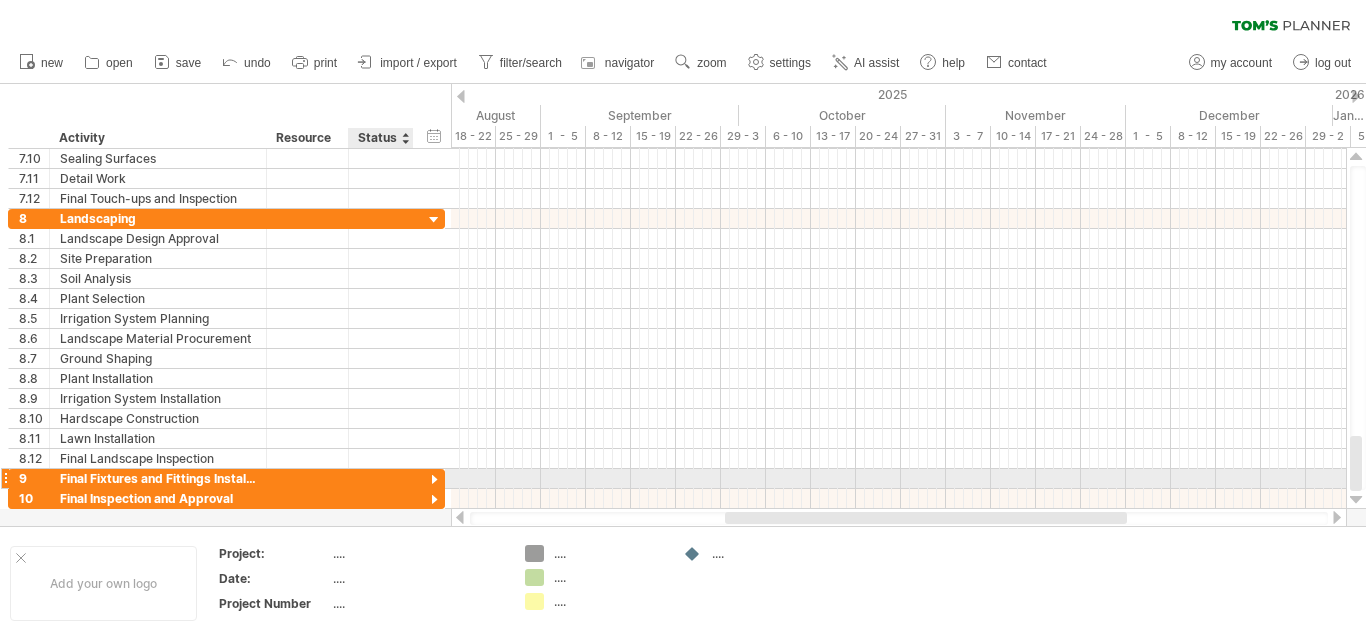click at bounding box center [434, 480] 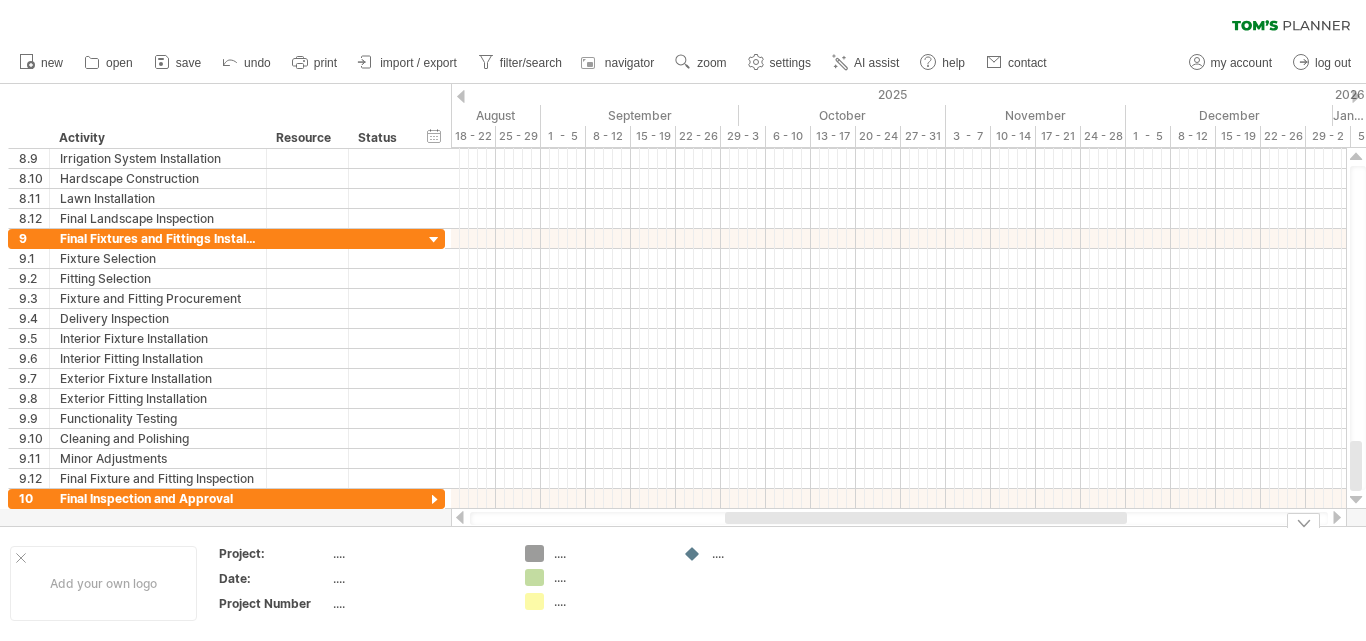 click on "Trying to reach plan.tomsplanner.com
Connected again...
0%
clear filter
new 1" at bounding box center (683, 320) 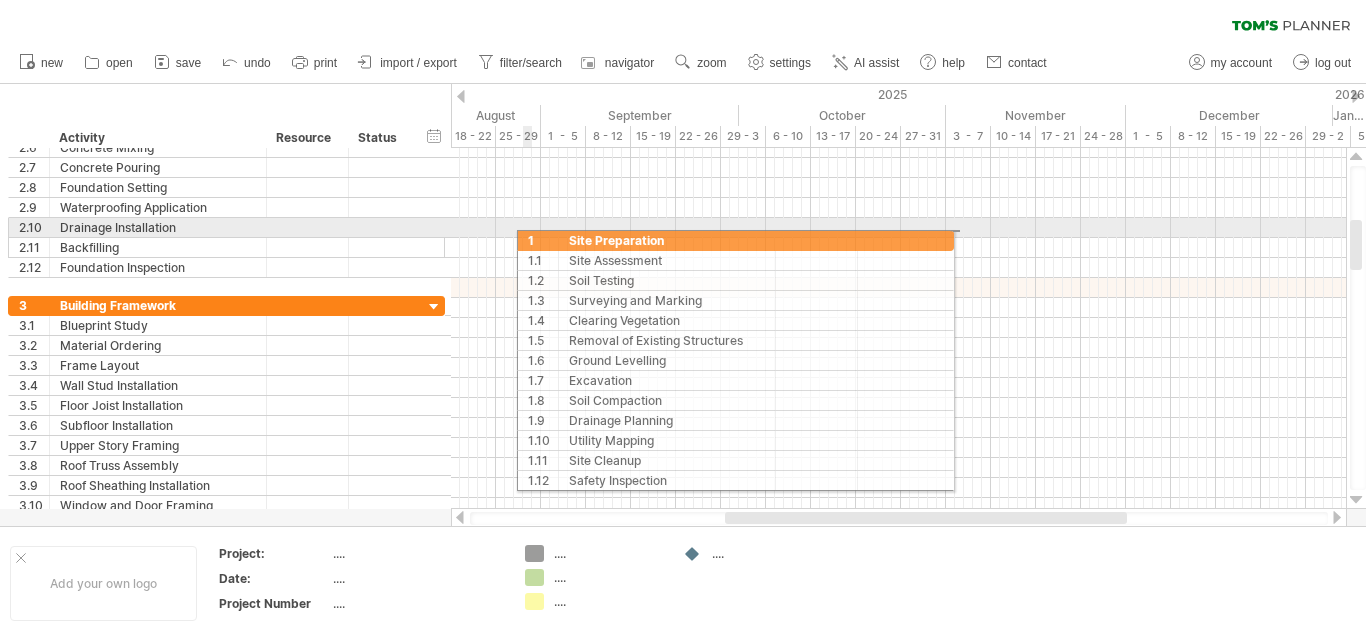 drag, startPoint x: 8, startPoint y: 149, endPoint x: 528, endPoint y: 236, distance: 527.22766 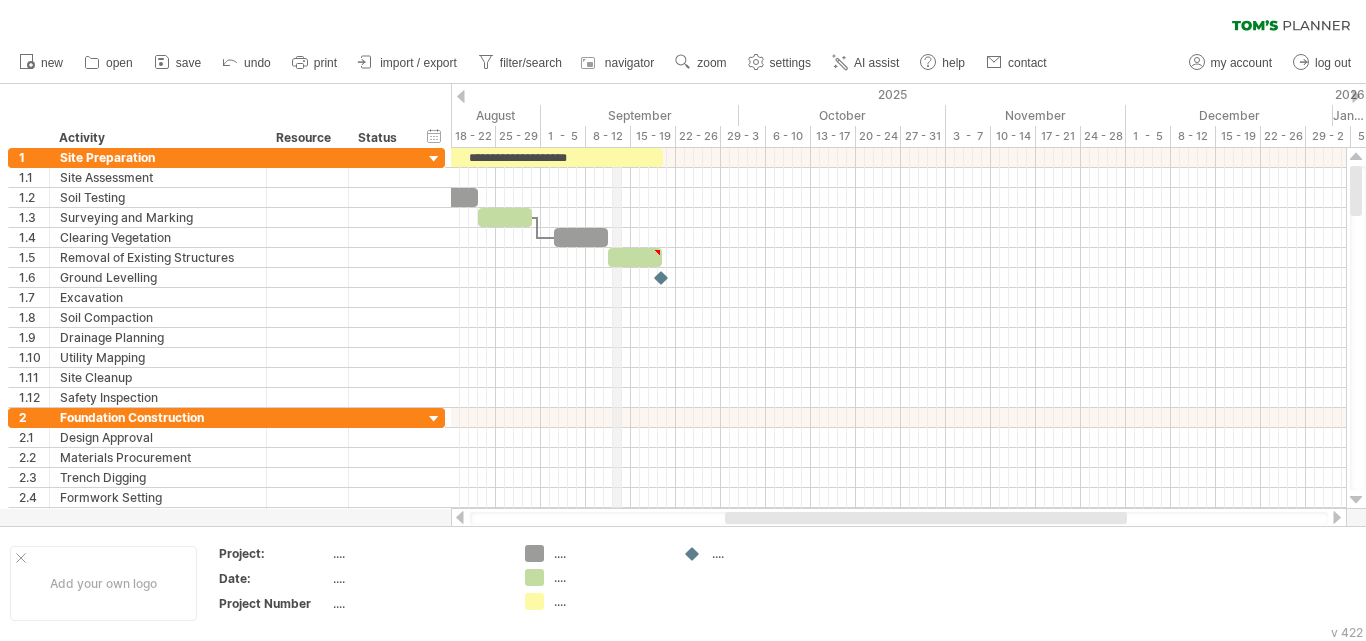 drag, startPoint x: 127, startPoint y: 95, endPoint x: 617, endPoint y: 94, distance: 490.001 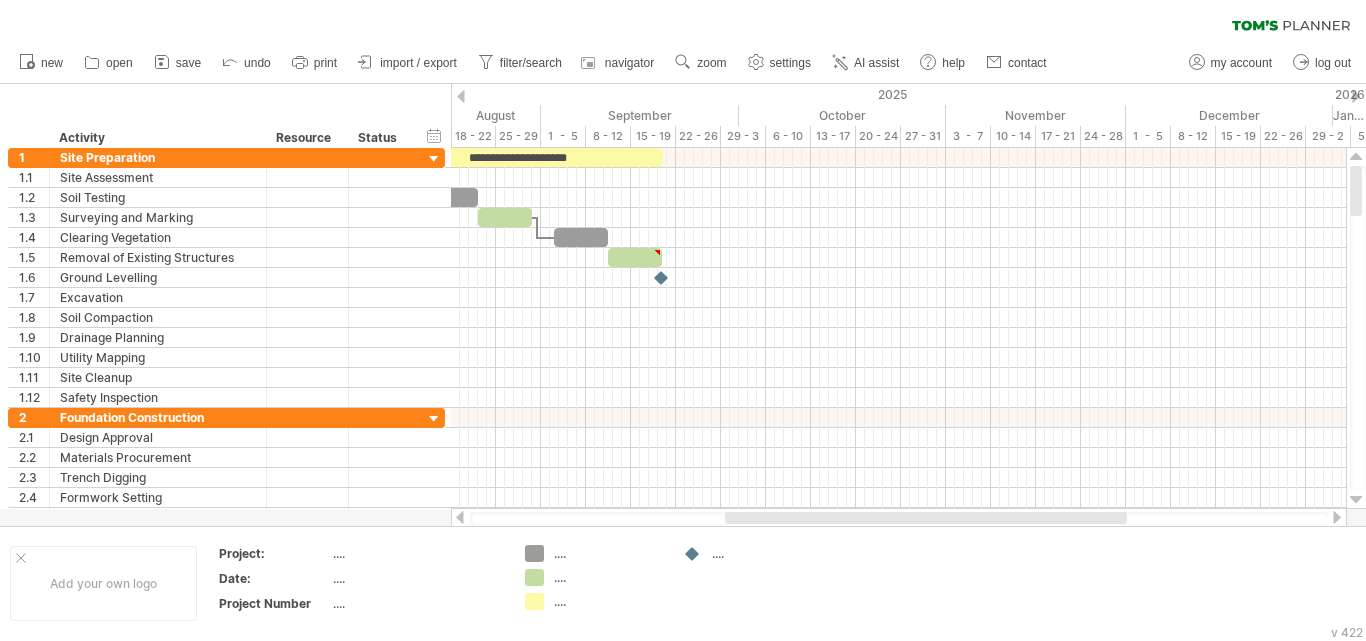 click on "save" at bounding box center (188, 63) 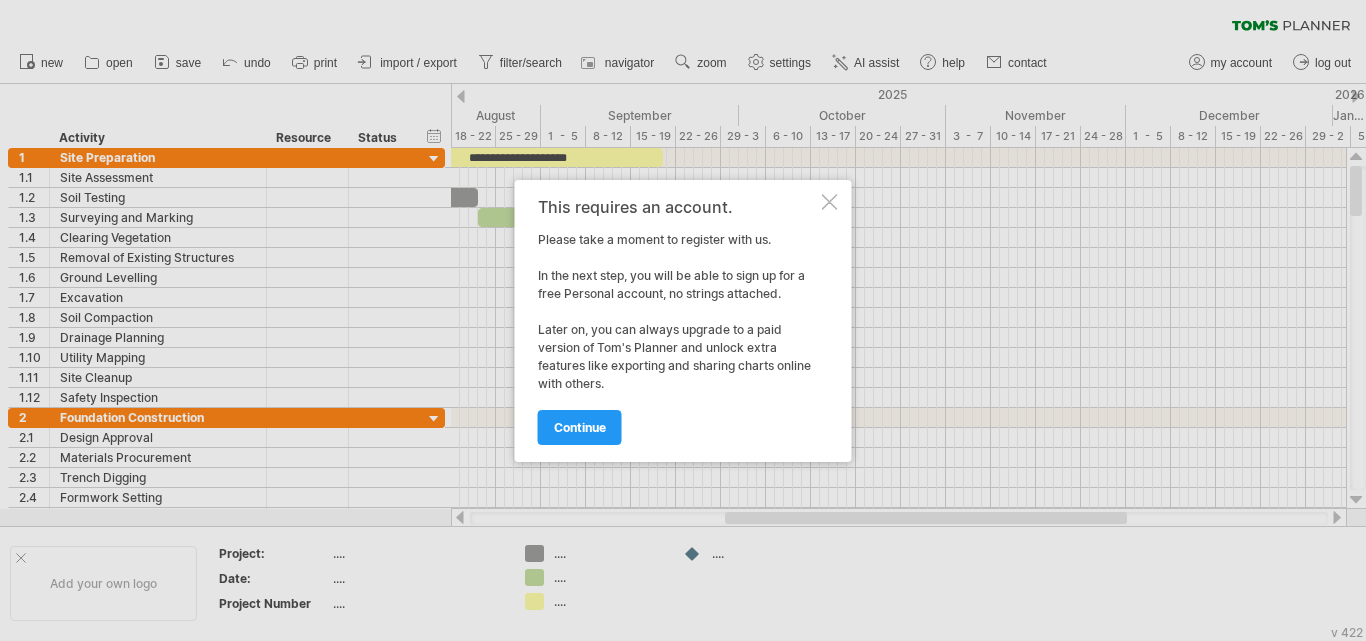 click on "continue" at bounding box center (580, 427) 